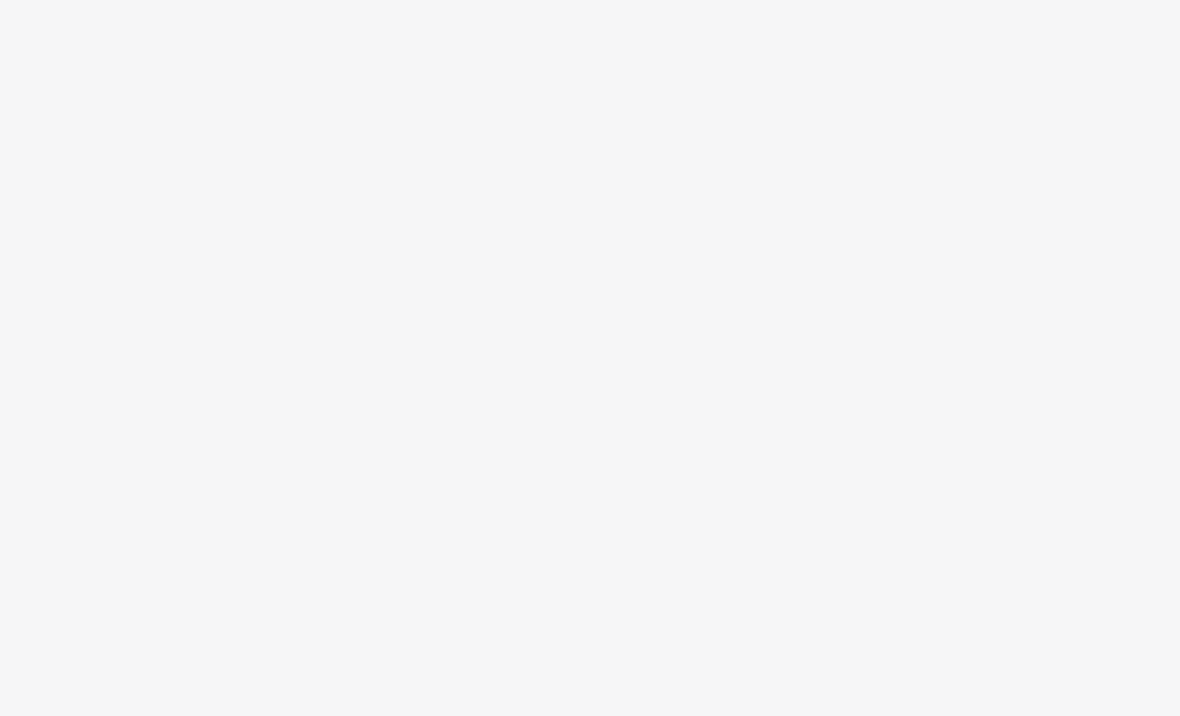 scroll, scrollTop: 0, scrollLeft: 0, axis: both 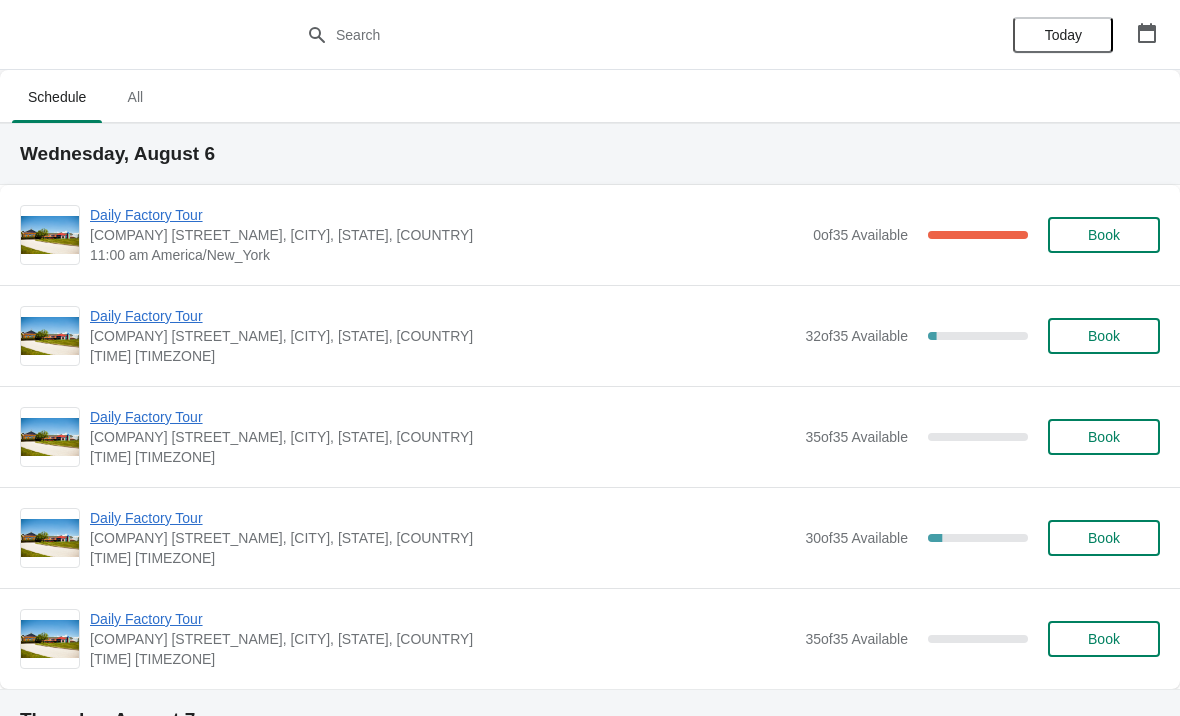 click on "Daily Factory Tour" at bounding box center [446, 215] 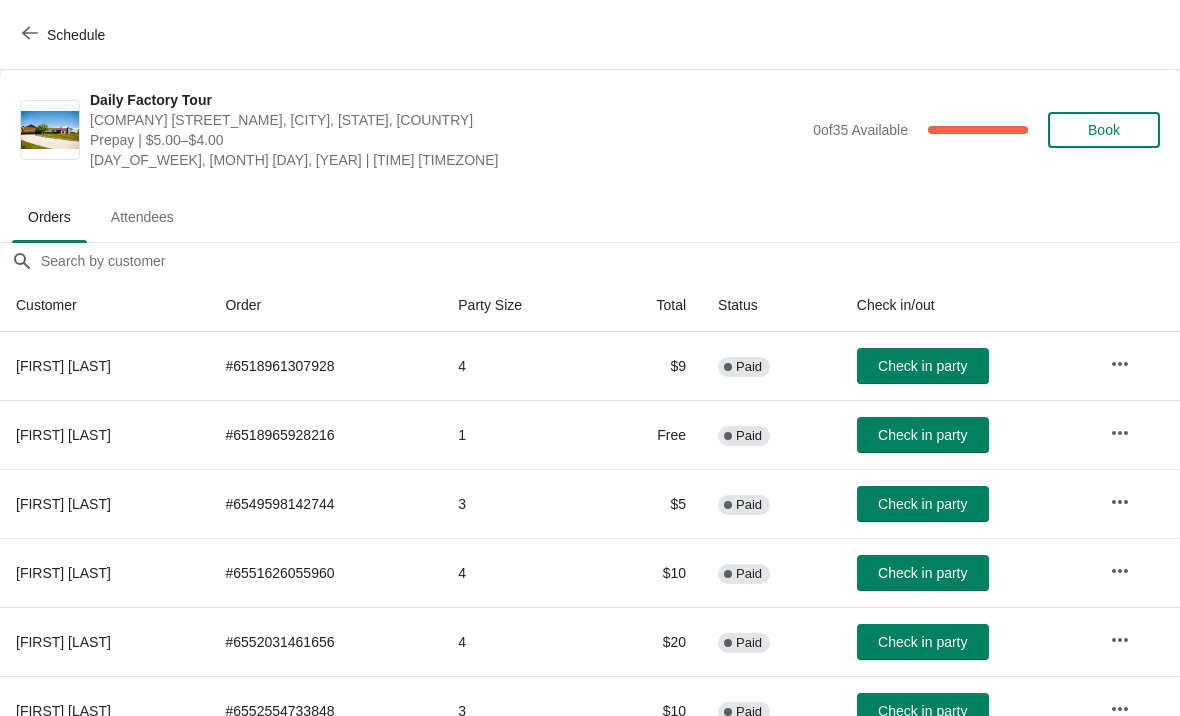 click on "Schedule" at bounding box center (65, 35) 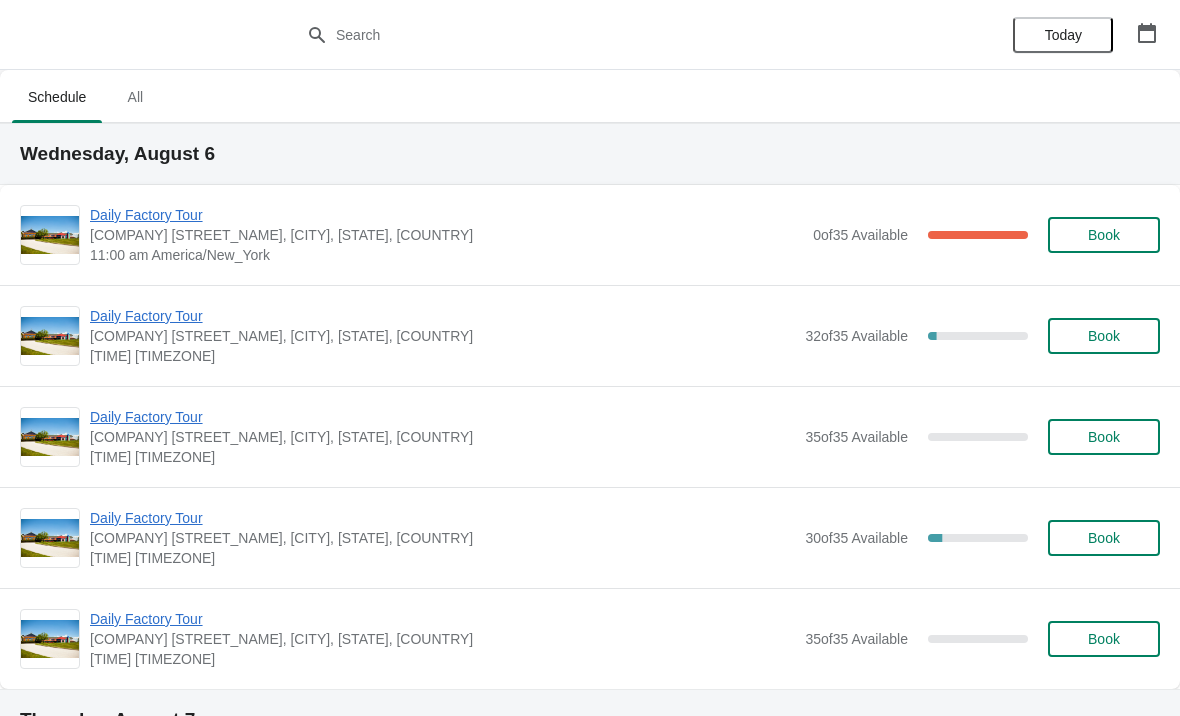 scroll, scrollTop: 0, scrollLeft: 0, axis: both 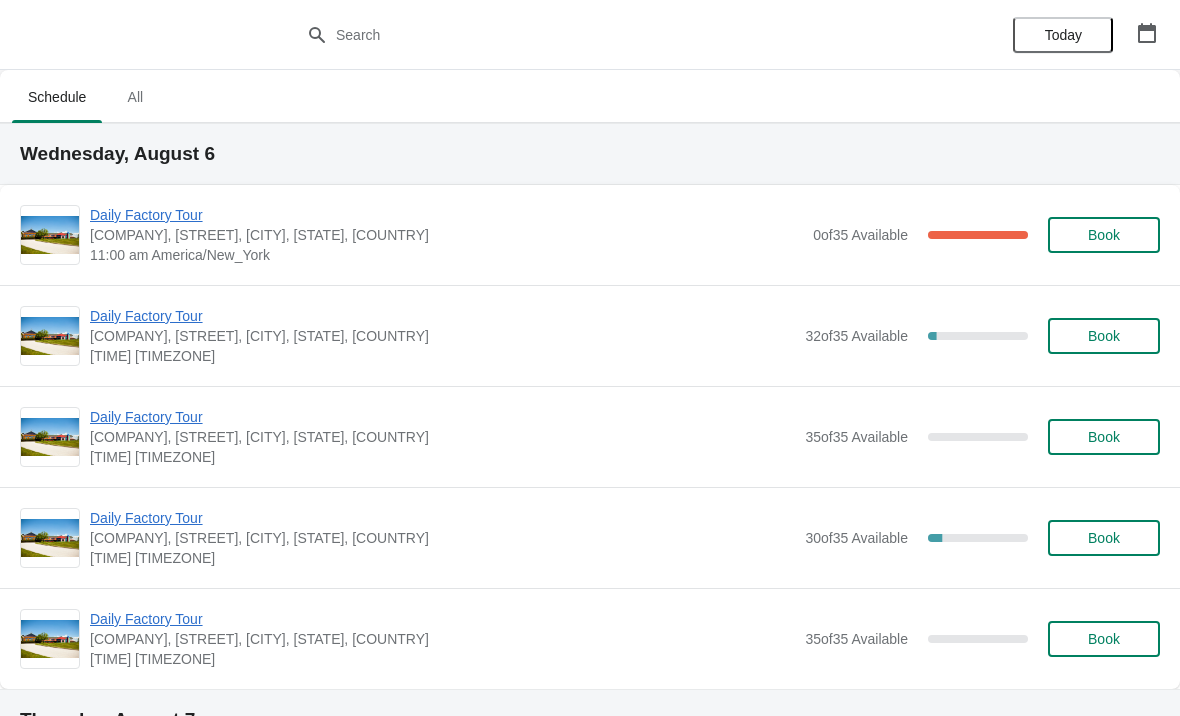 click on "Daily Factory Tour" at bounding box center (446, 215) 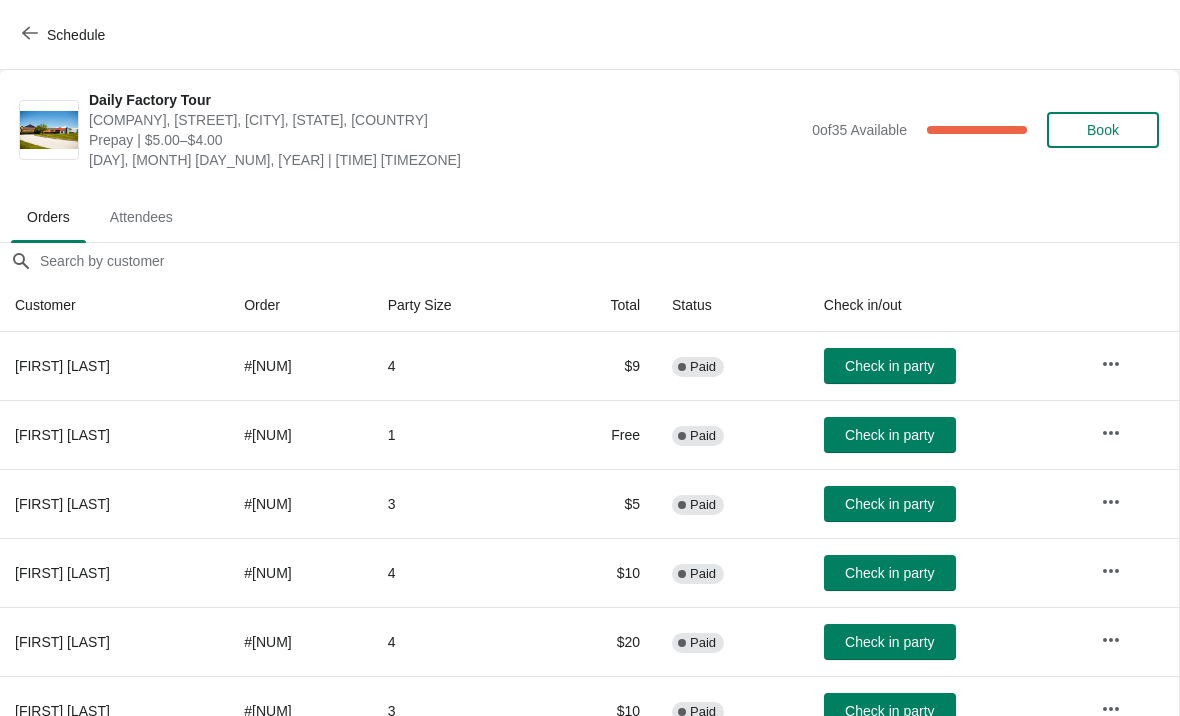 scroll, scrollTop: 0, scrollLeft: 1, axis: horizontal 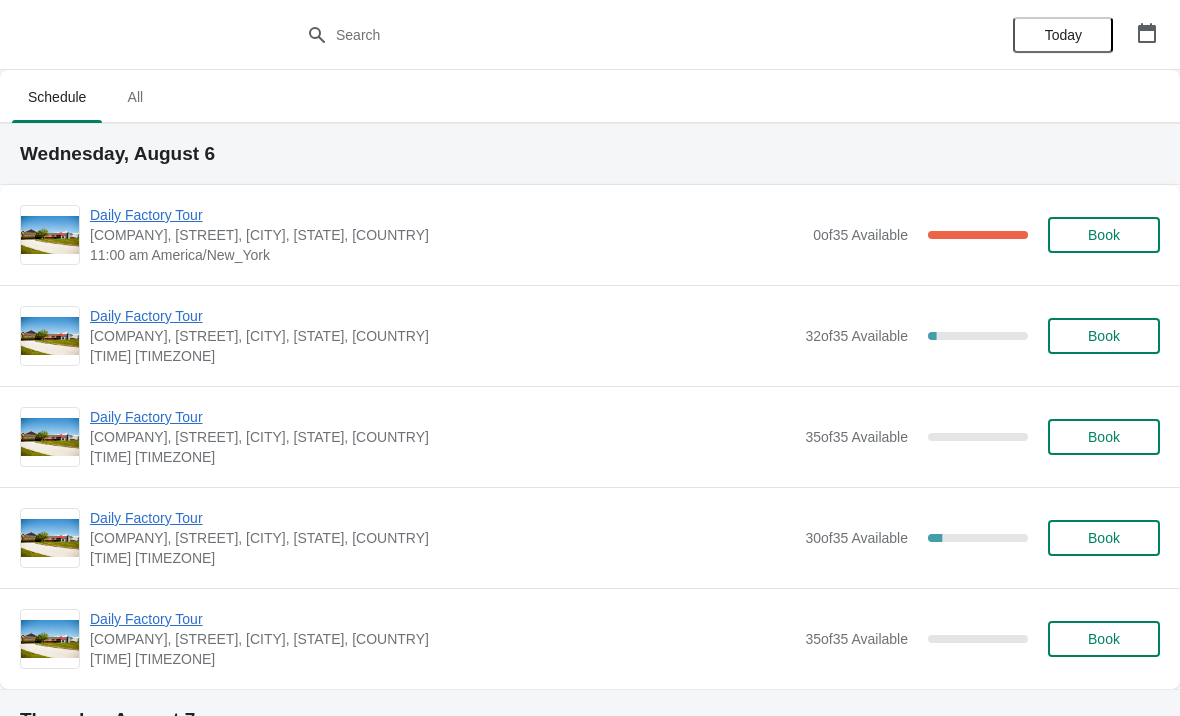 click on "Daily Factory Tour" at bounding box center [442, 316] 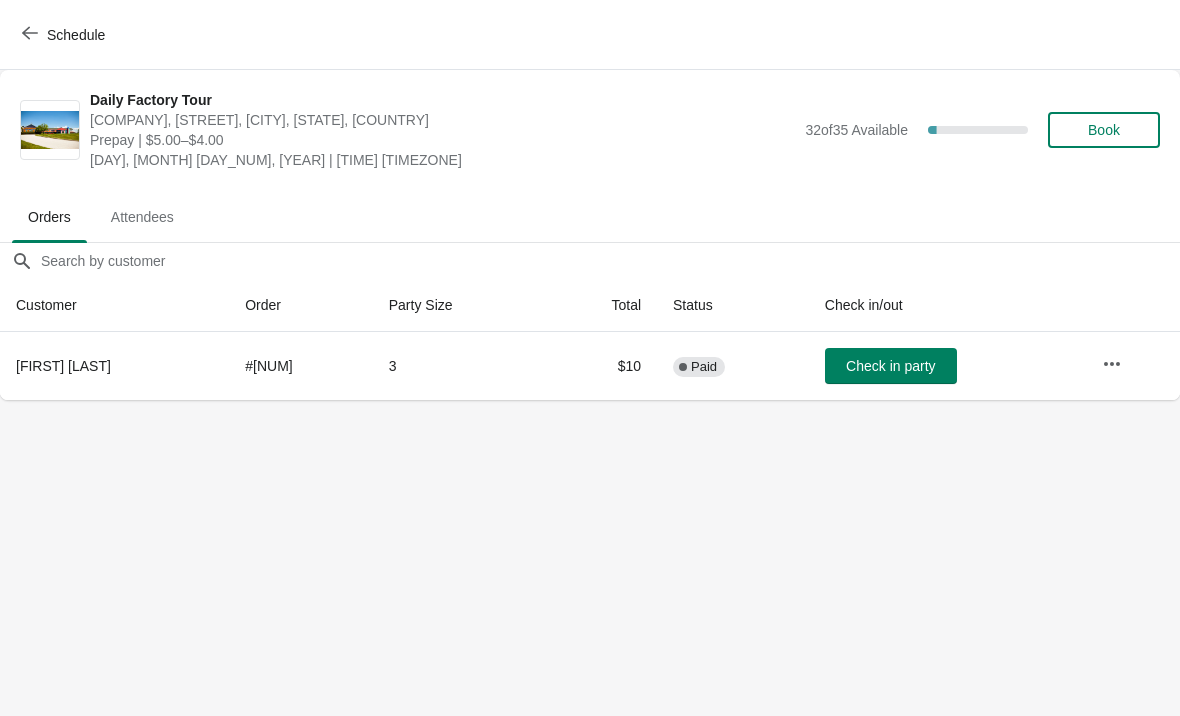 click 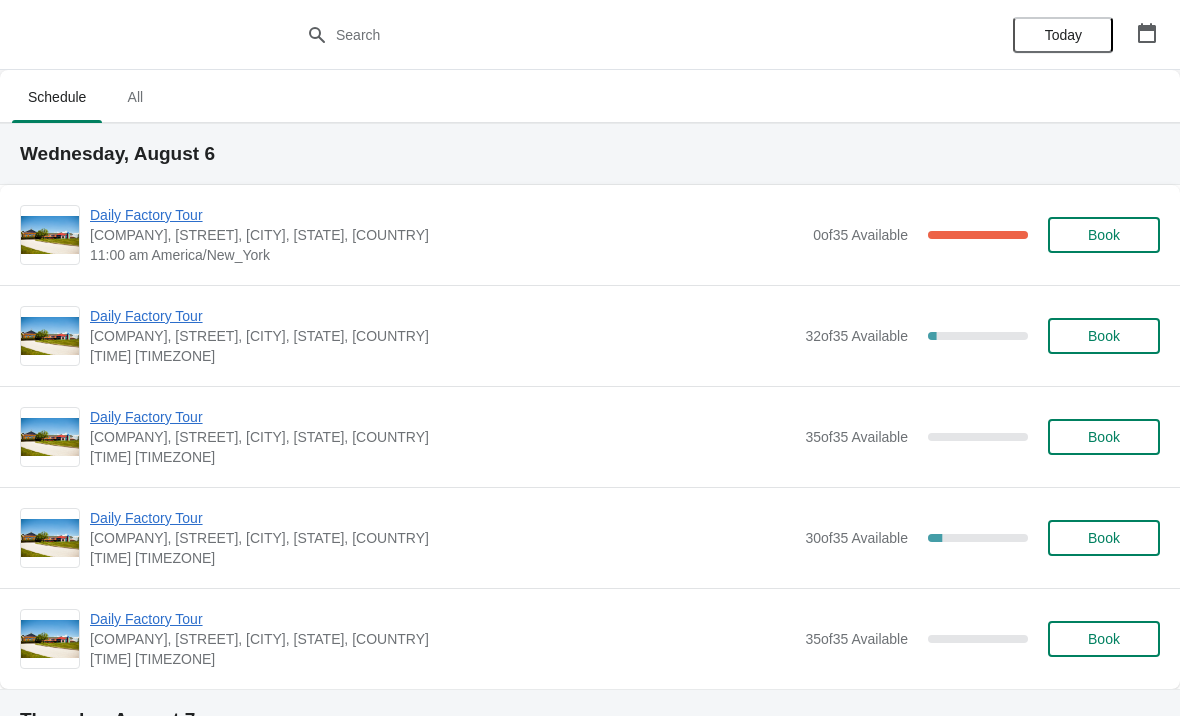 click on "Daily Factory Tour" at bounding box center (442, 417) 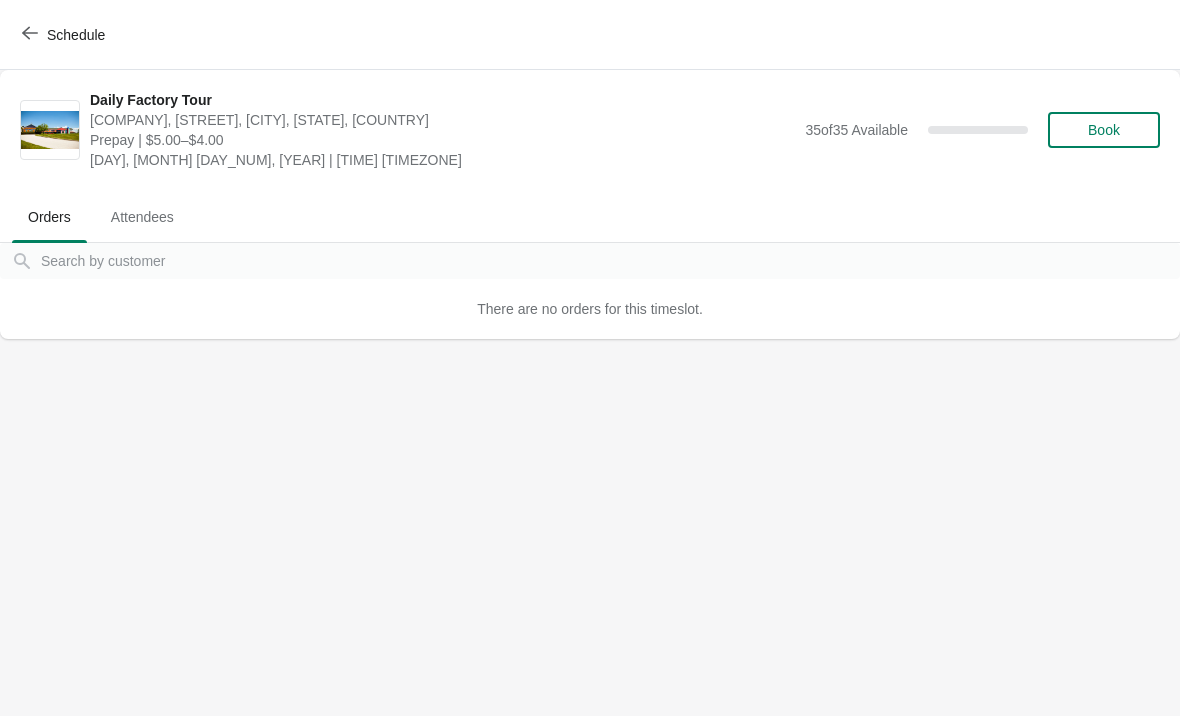 click on "Schedule" at bounding box center (65, 35) 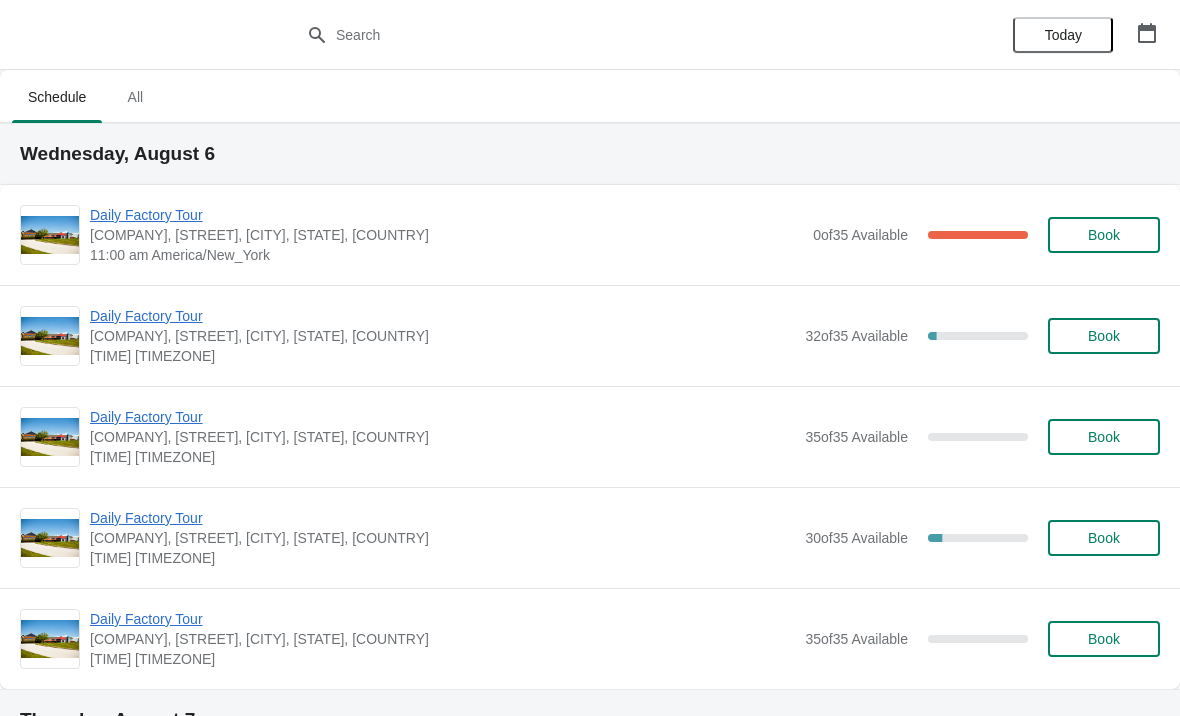 click on "Daily Factory Tour" at bounding box center [446, 215] 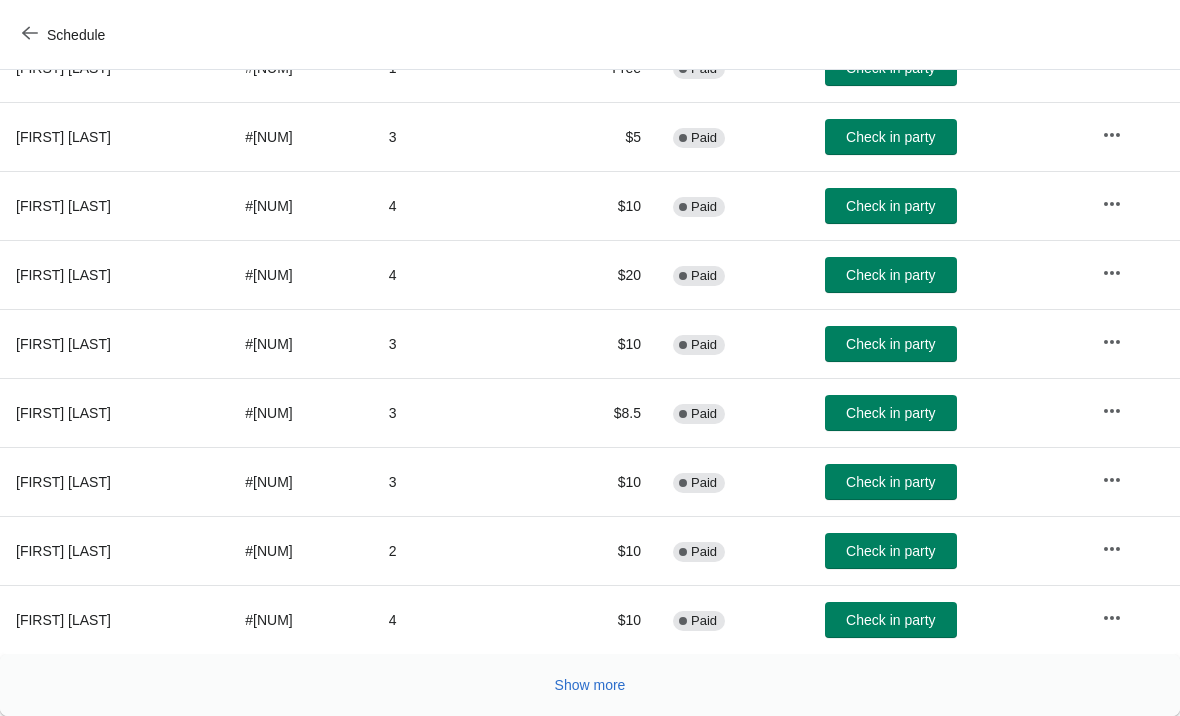 scroll, scrollTop: 367, scrollLeft: 0, axis: vertical 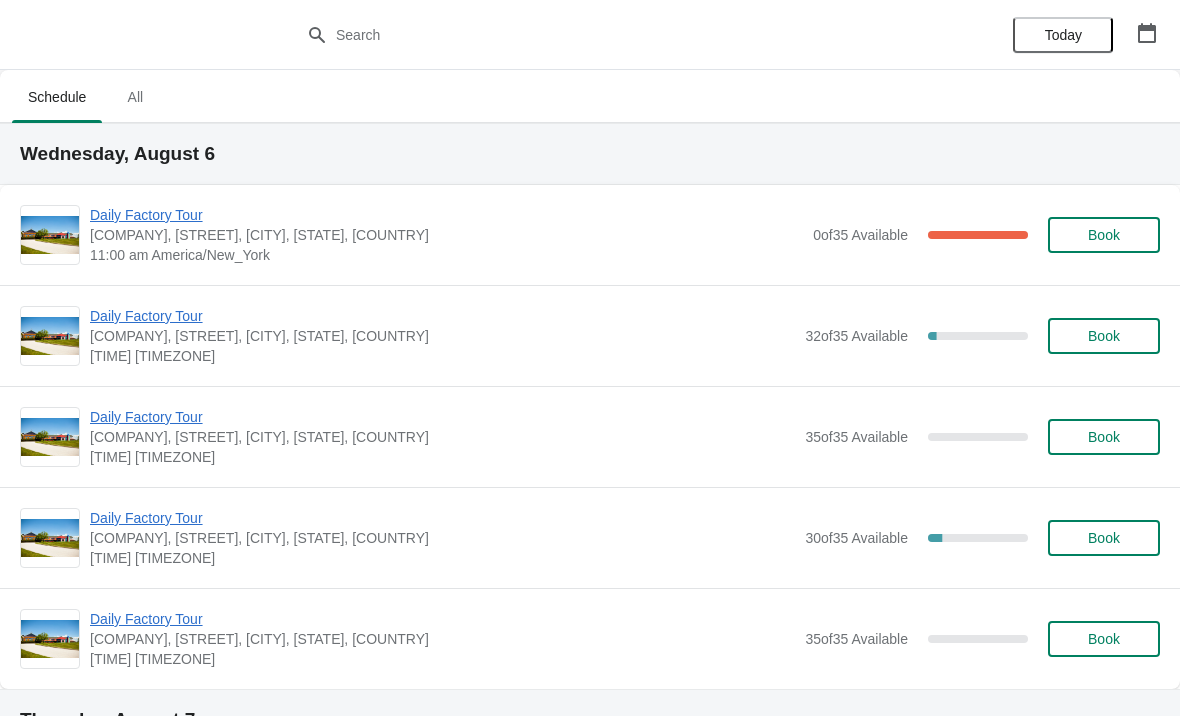 click on "[BRAND_NAME], [STREET], [CITY], [STATE], [COUNTRY]" at bounding box center (446, 235) 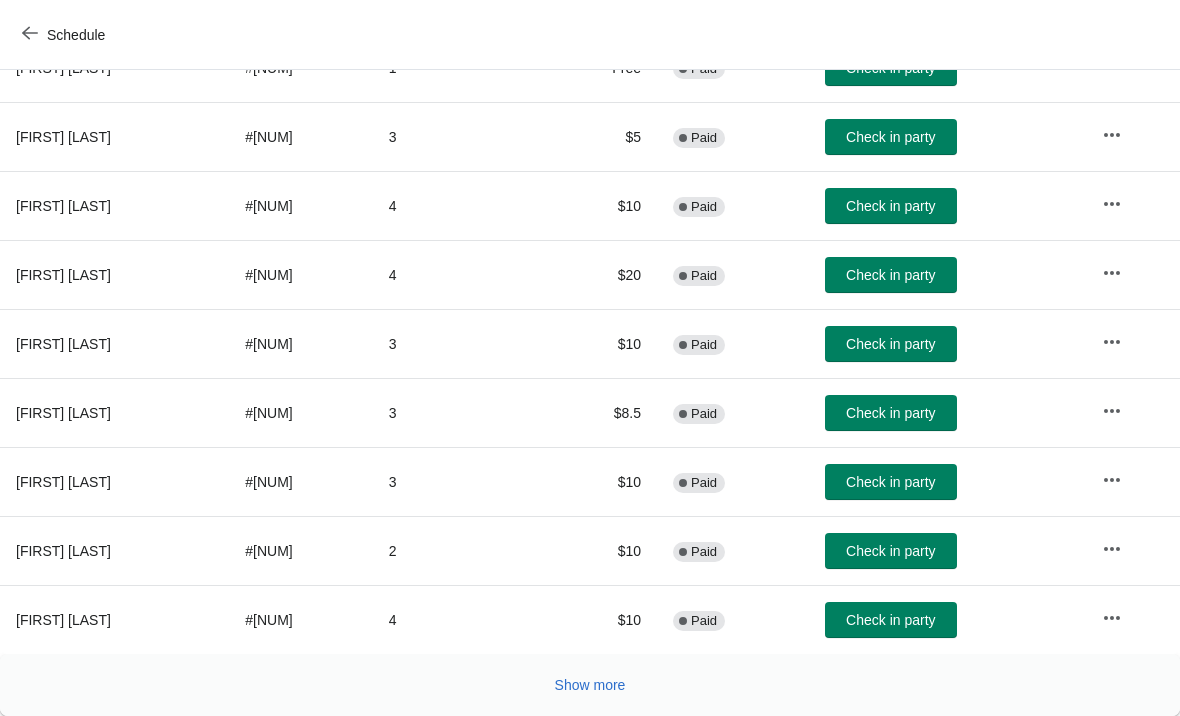 scroll, scrollTop: 367, scrollLeft: 0, axis: vertical 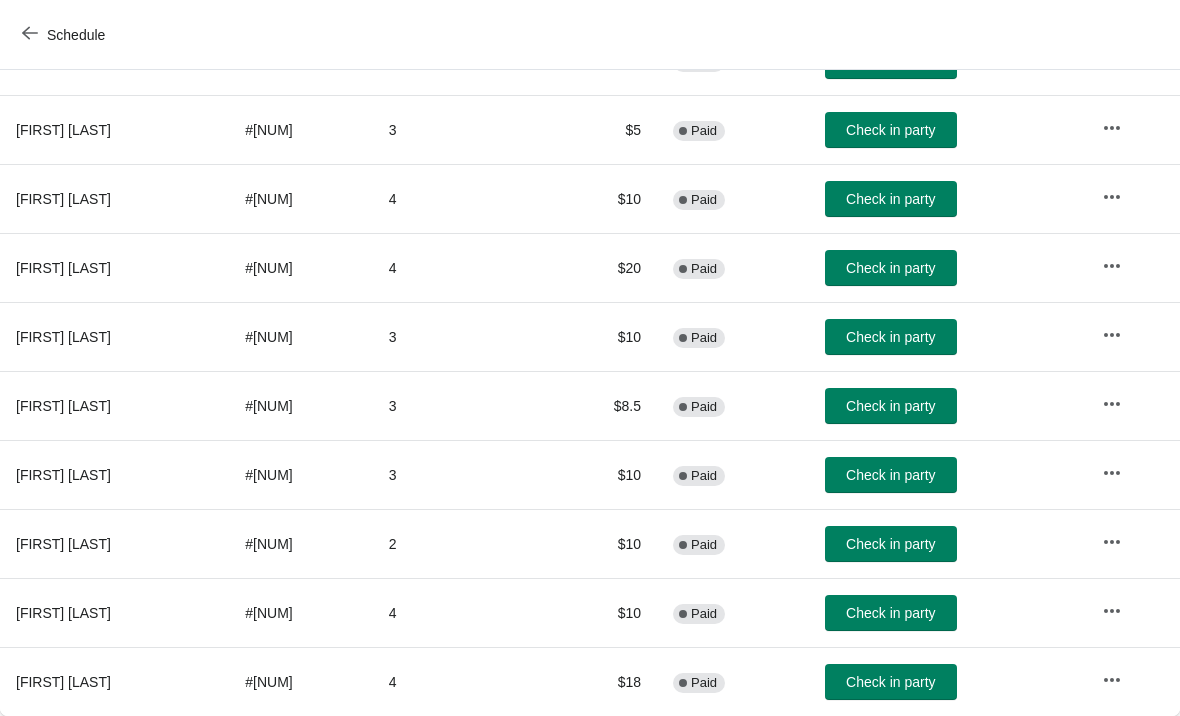 click on "Check in party" at bounding box center [890, 682] 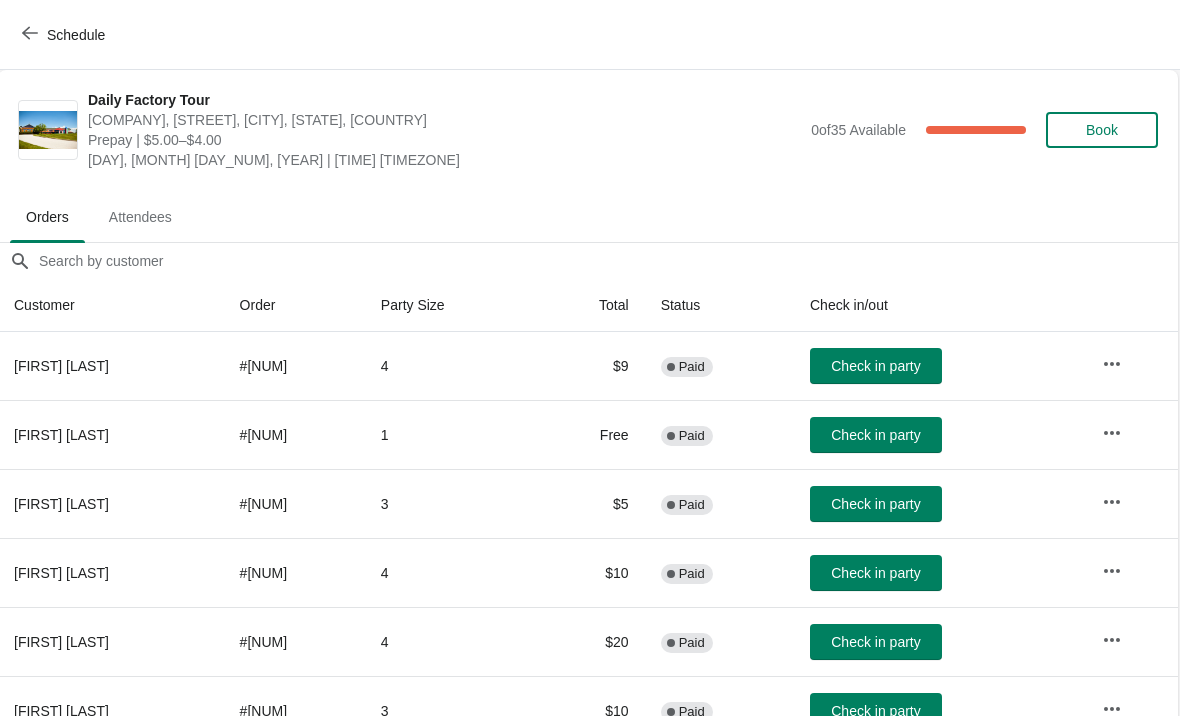 scroll, scrollTop: 0, scrollLeft: 1, axis: horizontal 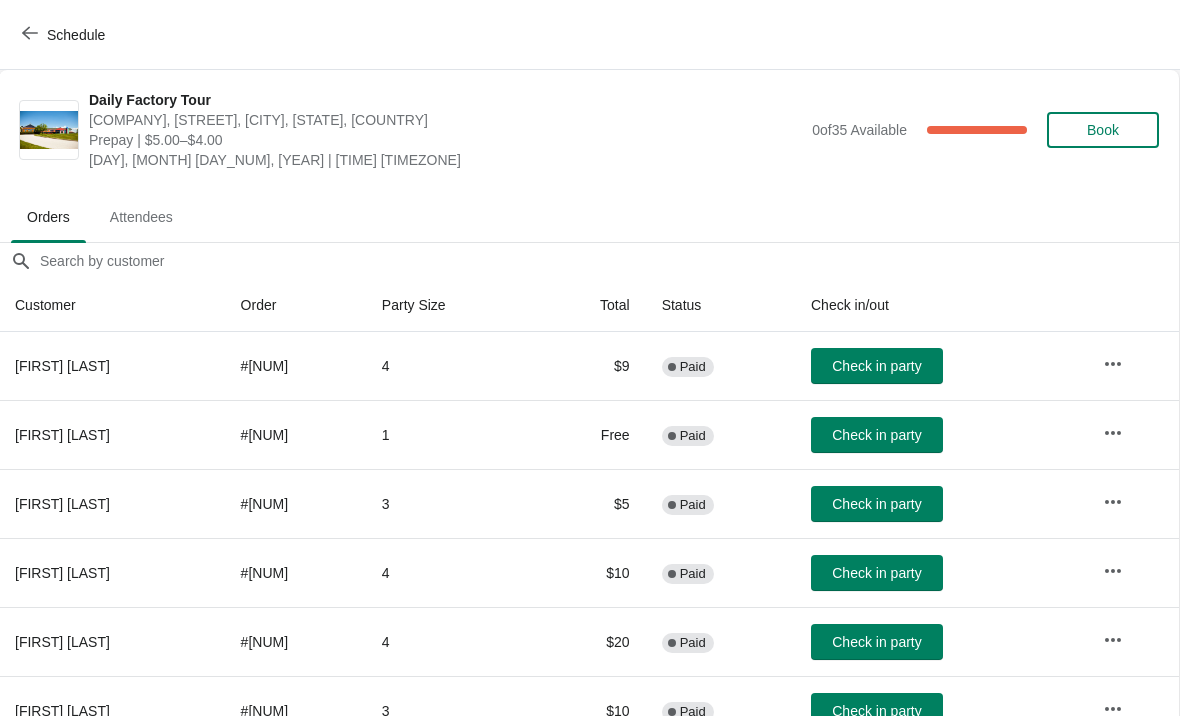 click at bounding box center (30, 34) 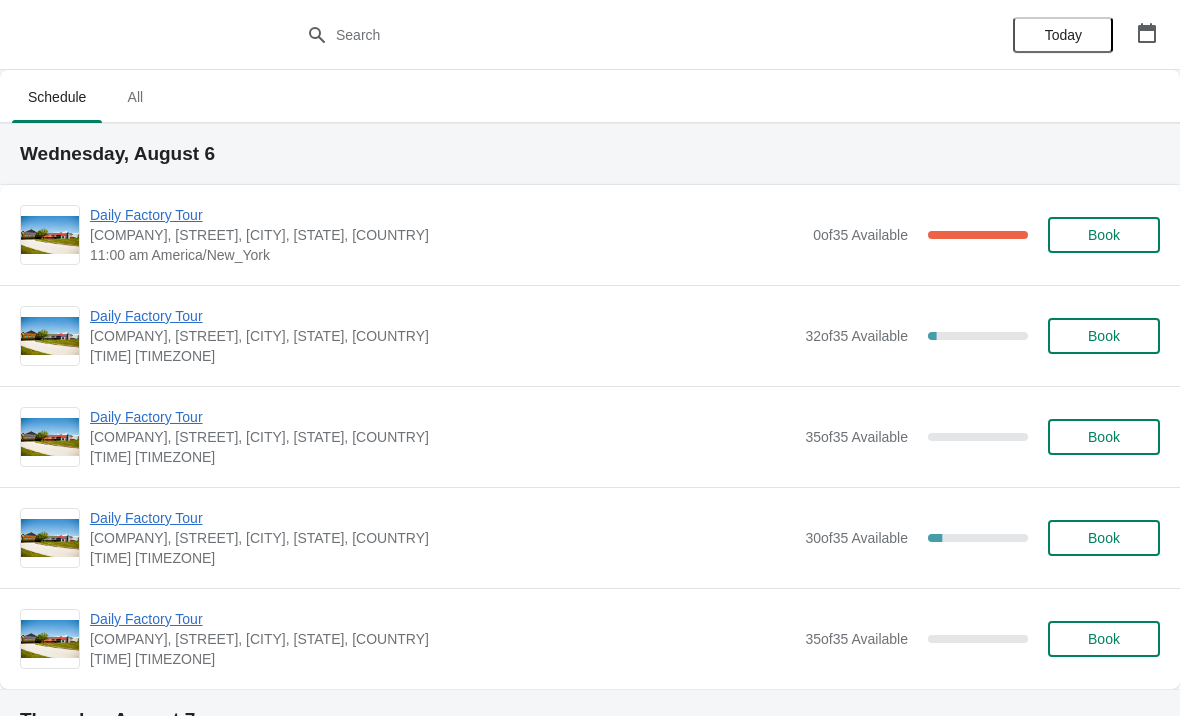 click at bounding box center [1147, 33] 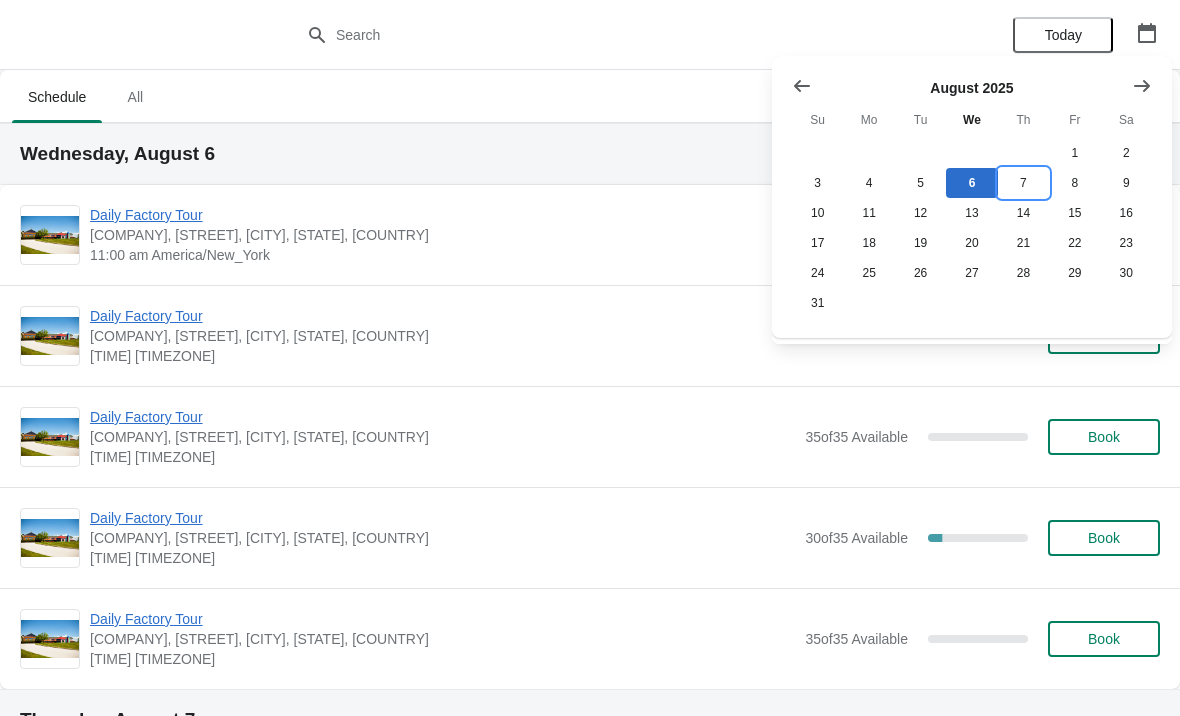click on "7" at bounding box center [1023, 183] 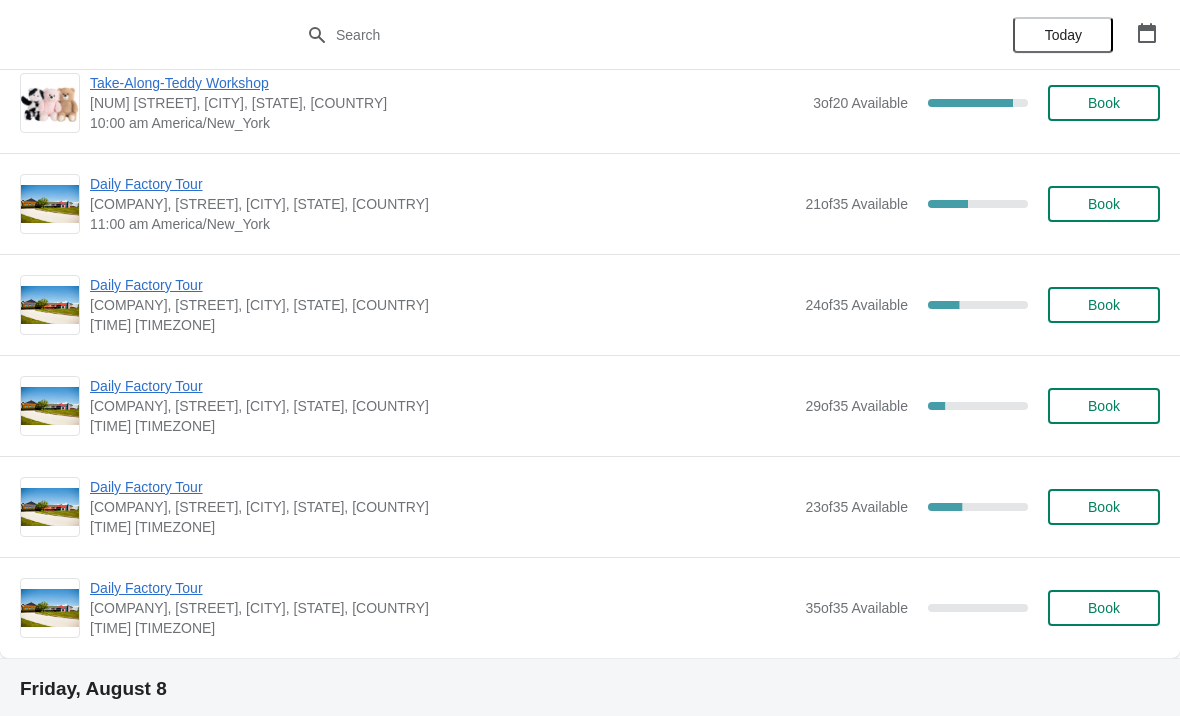 scroll, scrollTop: 178, scrollLeft: 0, axis: vertical 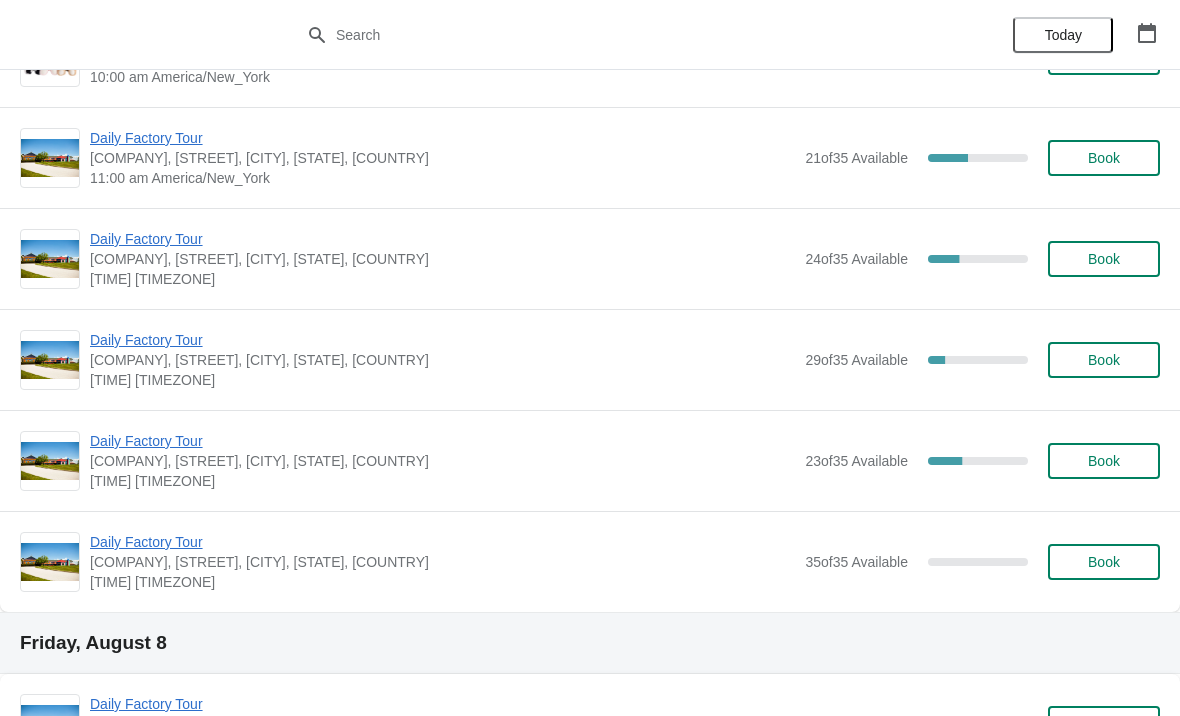 click on "Daily Factory Tour" at bounding box center [442, 441] 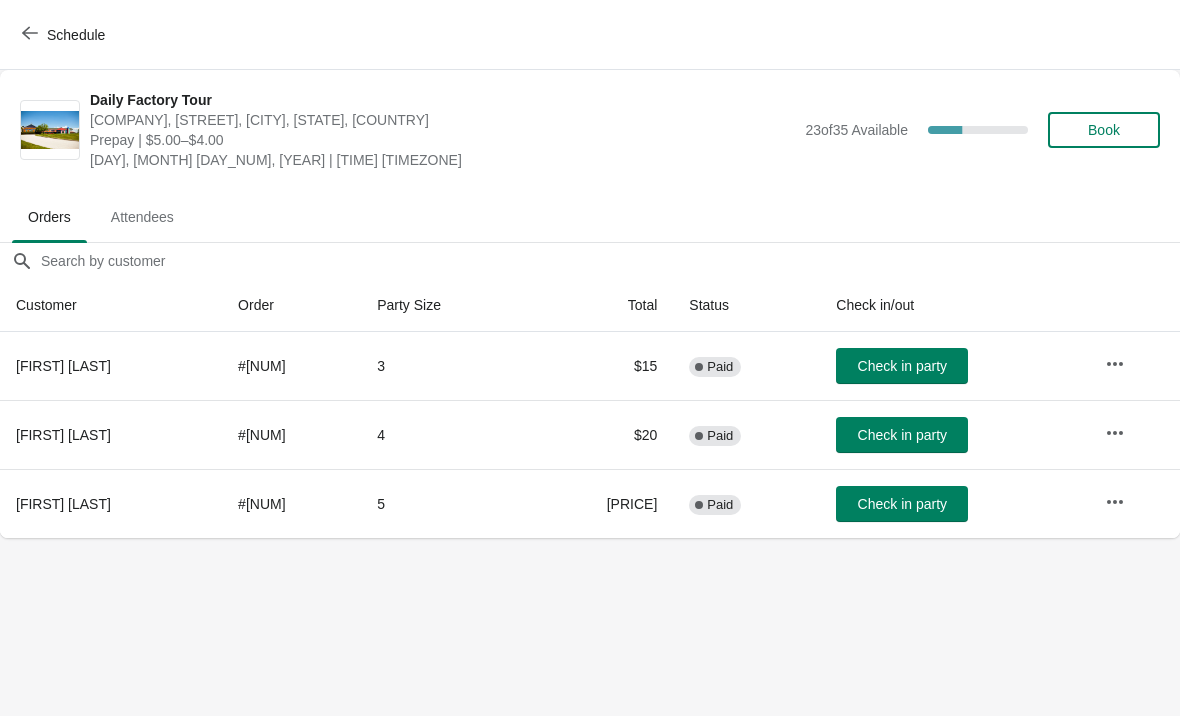 click 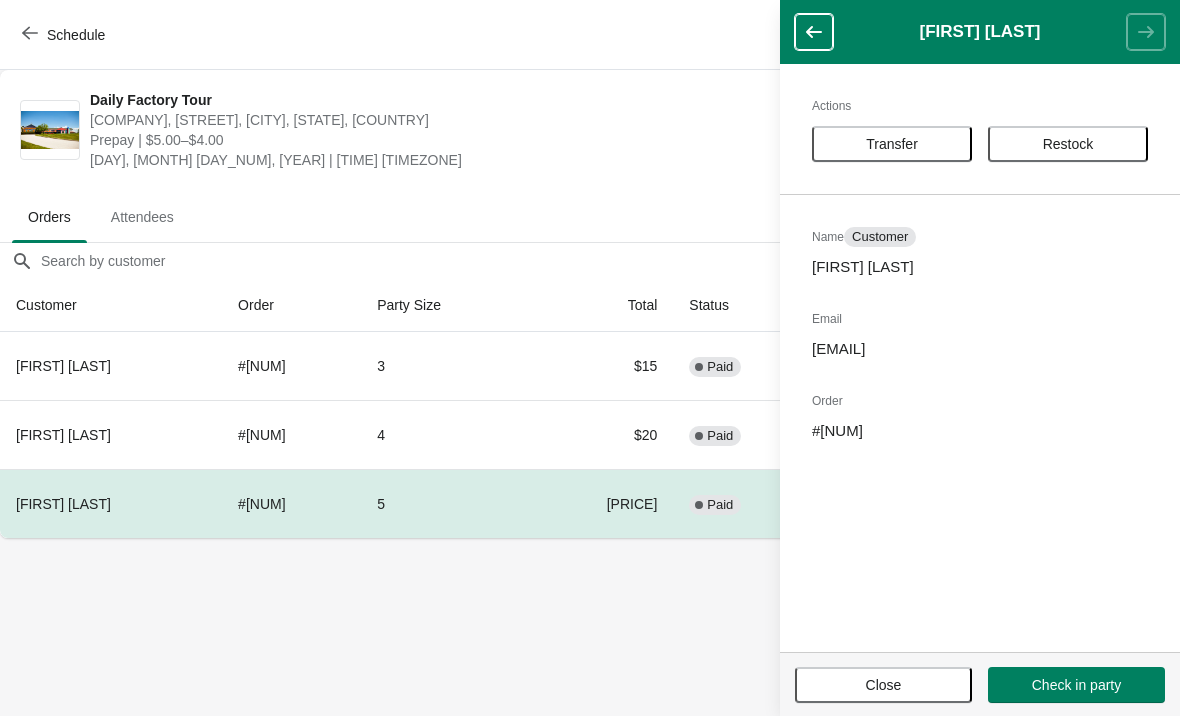 click on "Transfer" at bounding box center [892, 144] 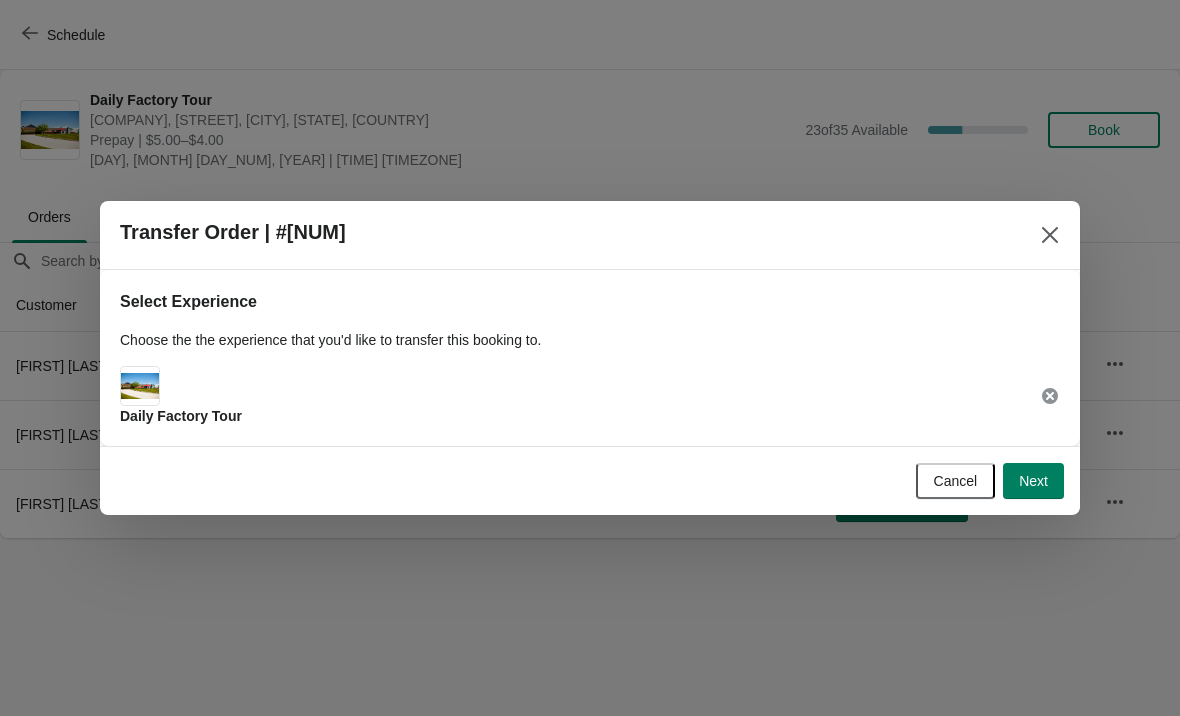 click on "Next" at bounding box center [1033, 481] 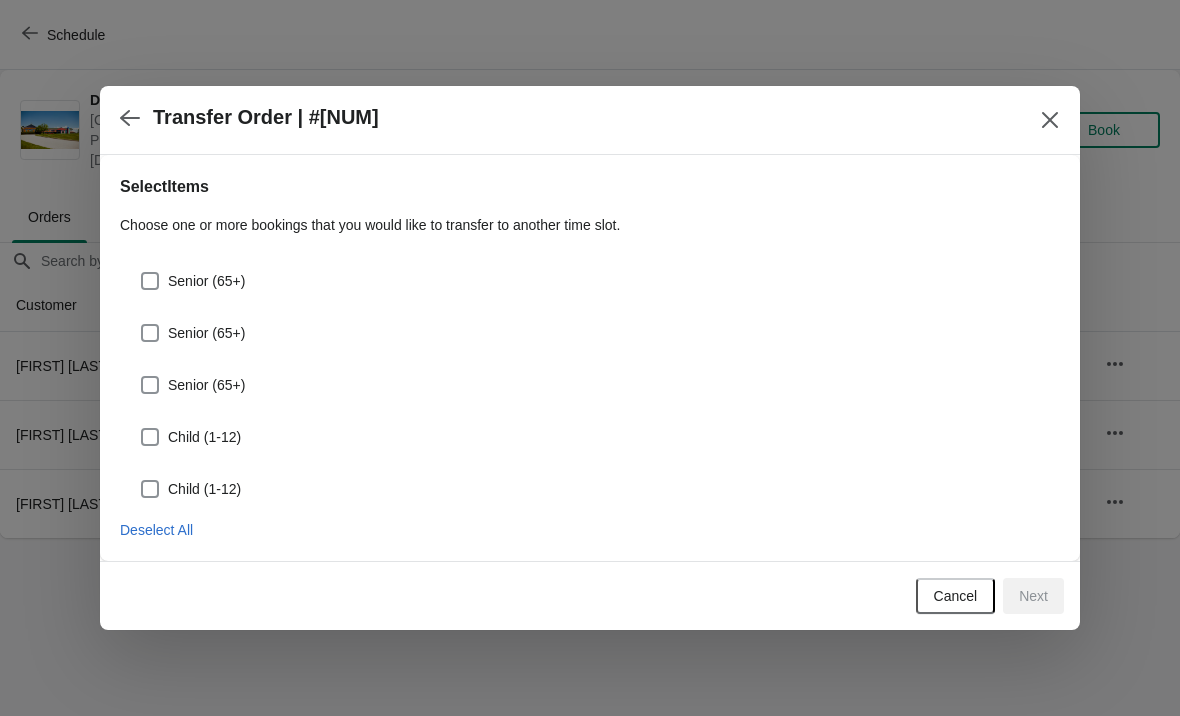 click on "Senior (65+)" at bounding box center (590, 325) 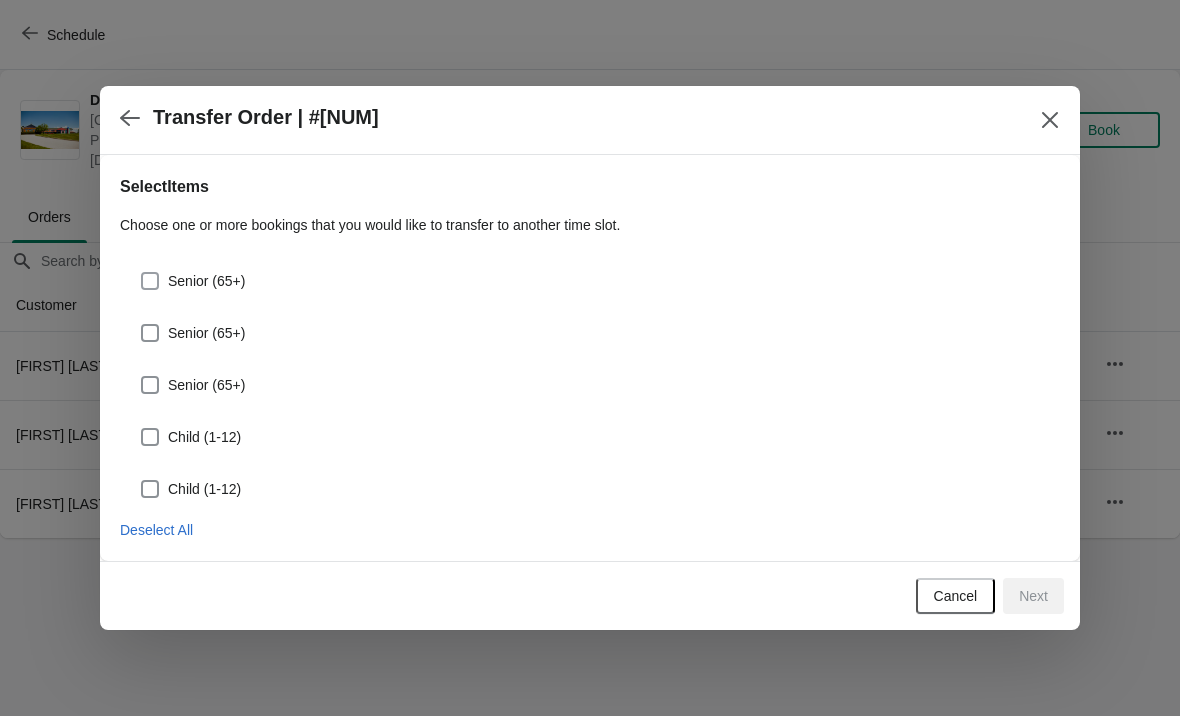 click at bounding box center [150, 281] 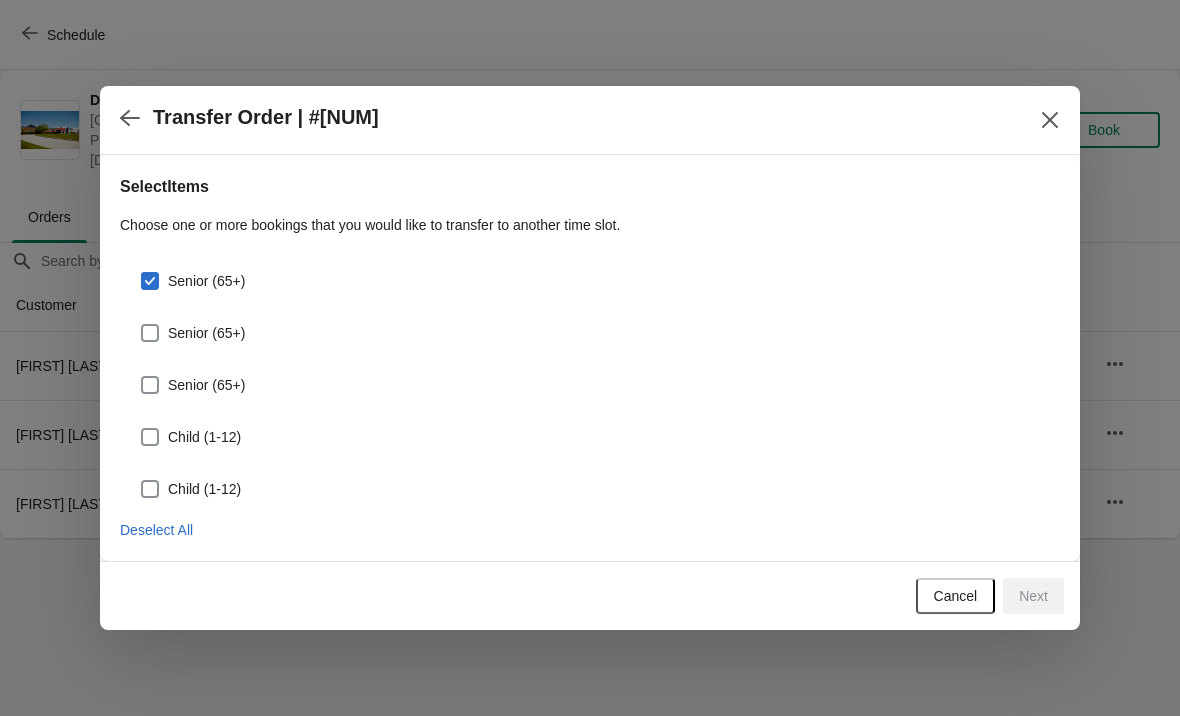 checkbox on "true" 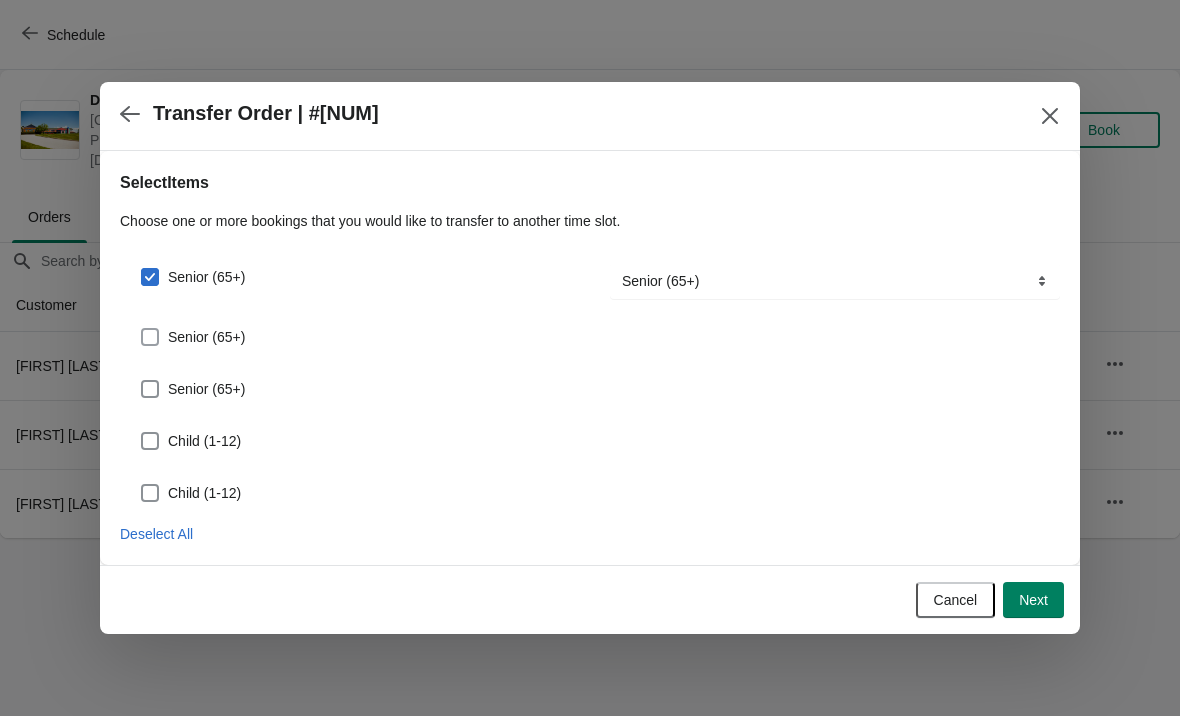 click at bounding box center (150, 337) 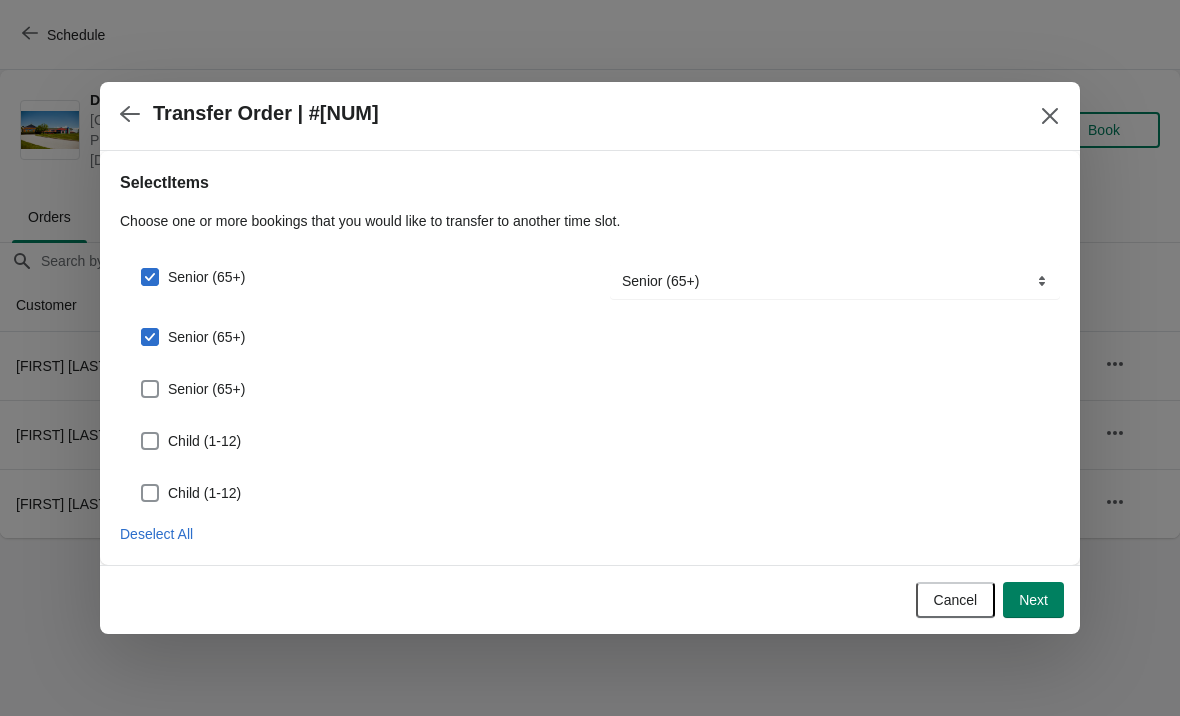 checkbox on "true" 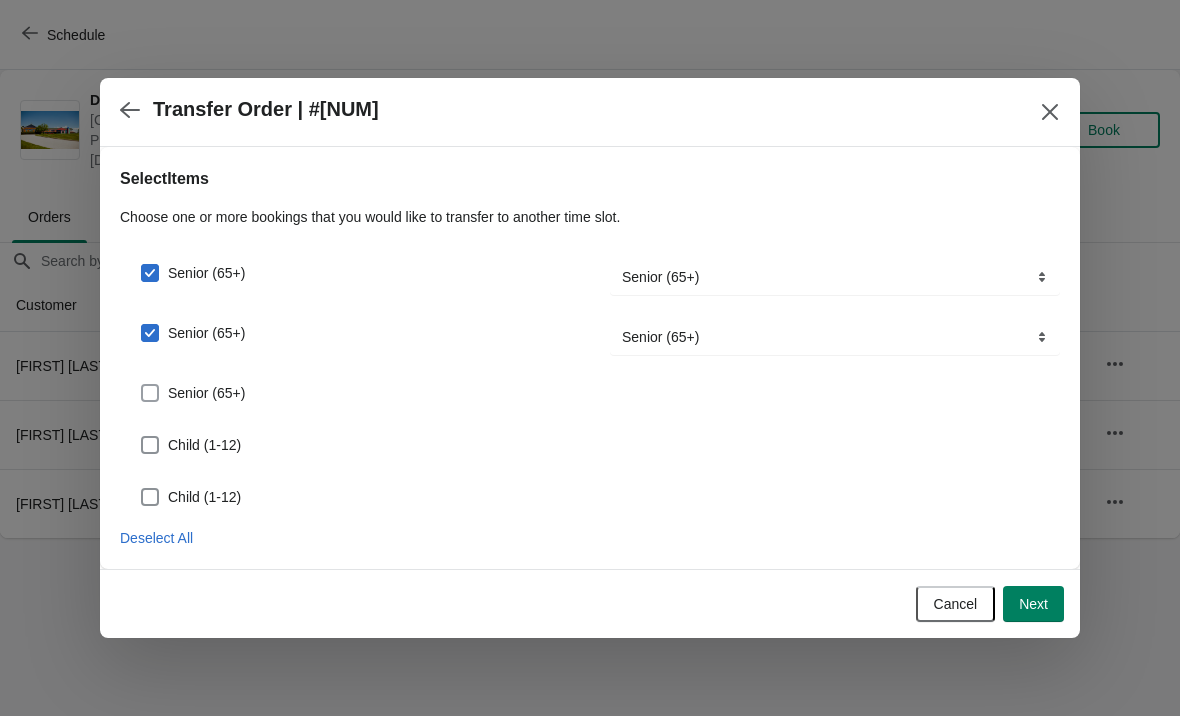 click at bounding box center [150, 393] 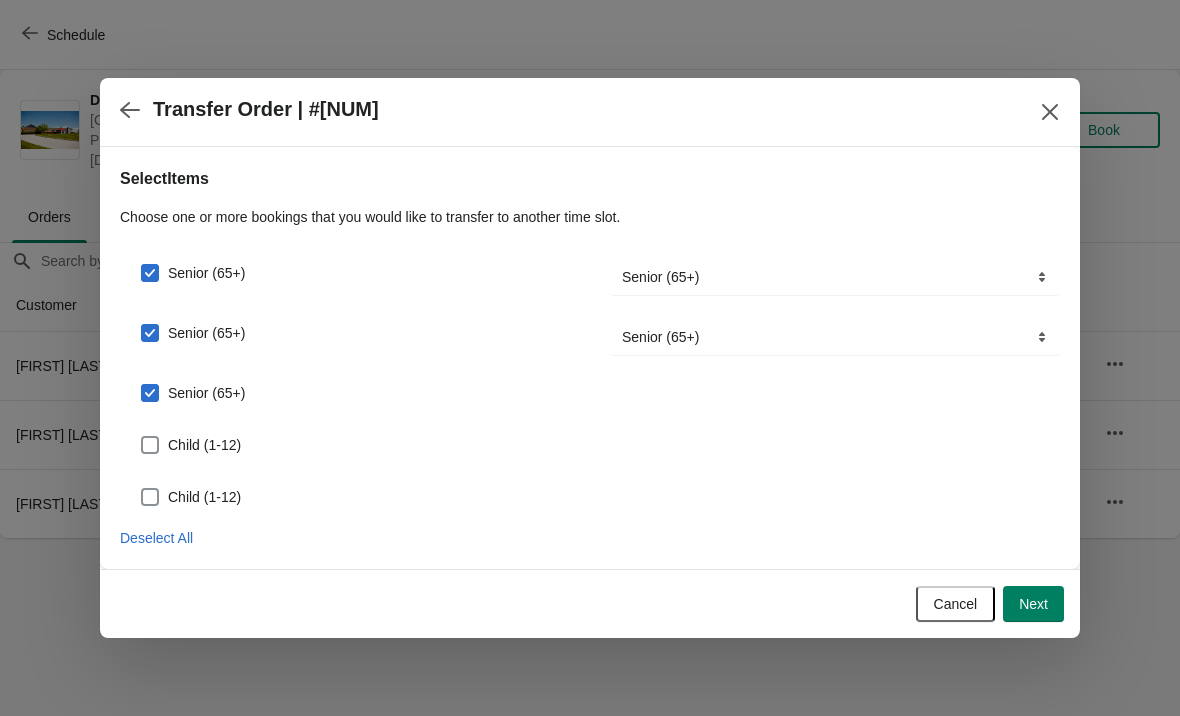 select on "Senior (65+)" 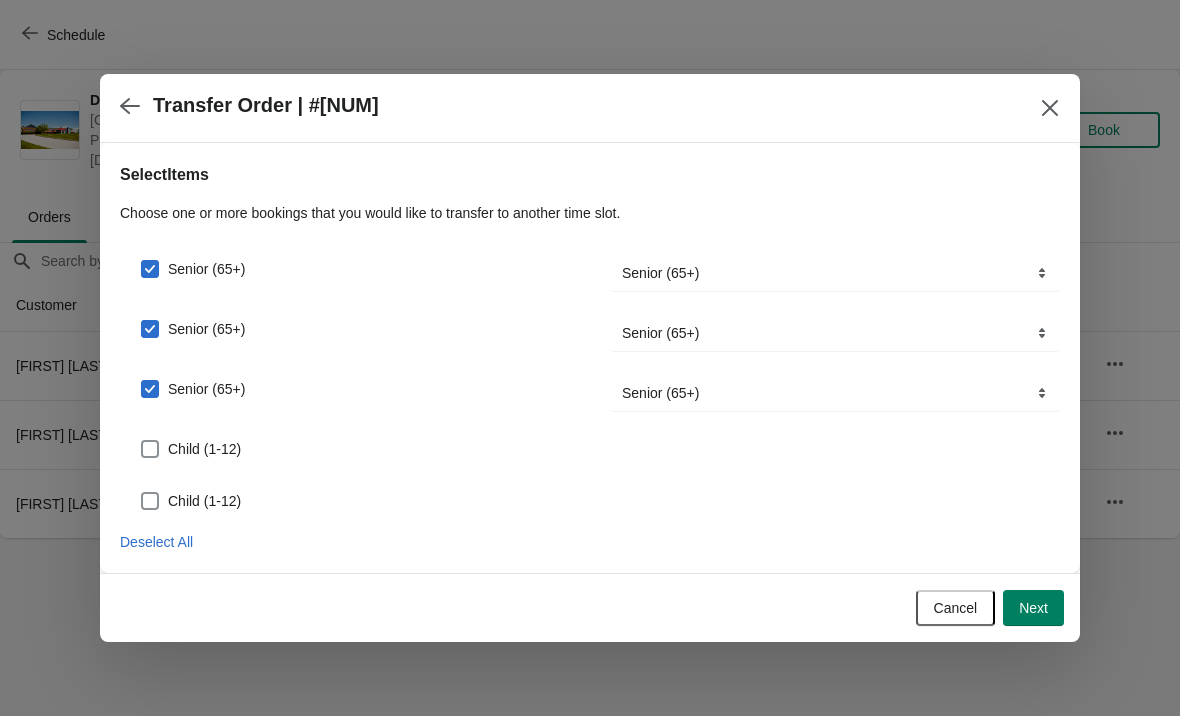 click at bounding box center [150, 449] 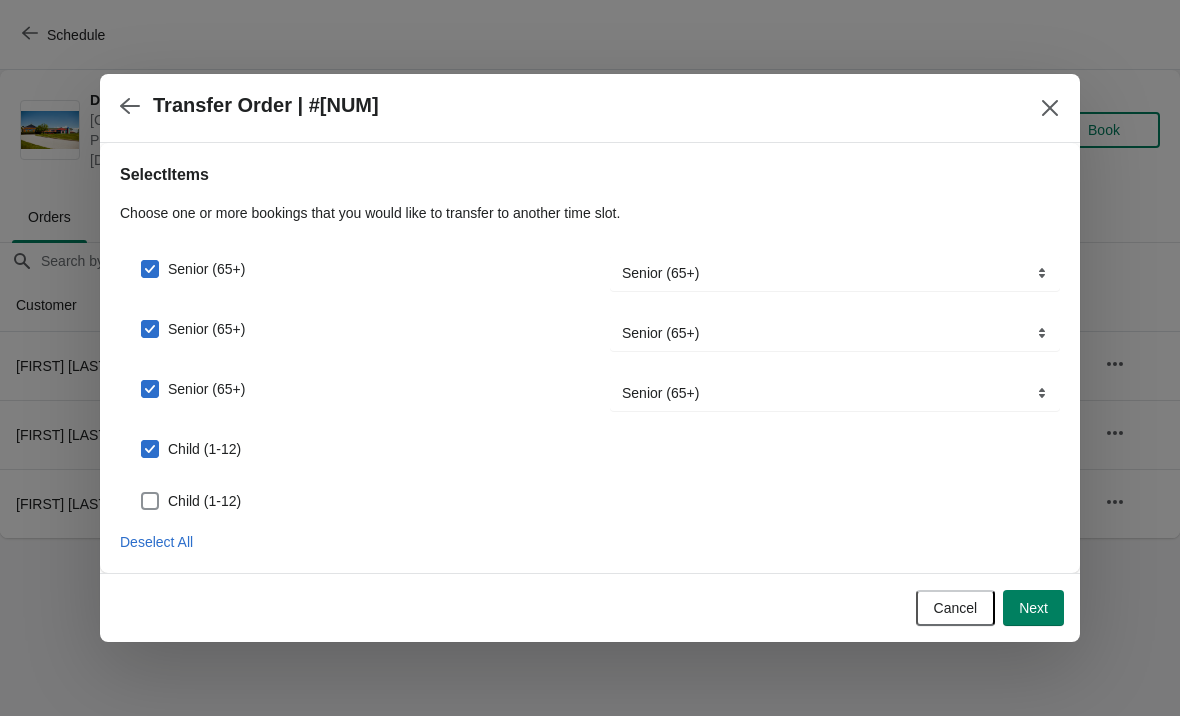 checkbox on "true" 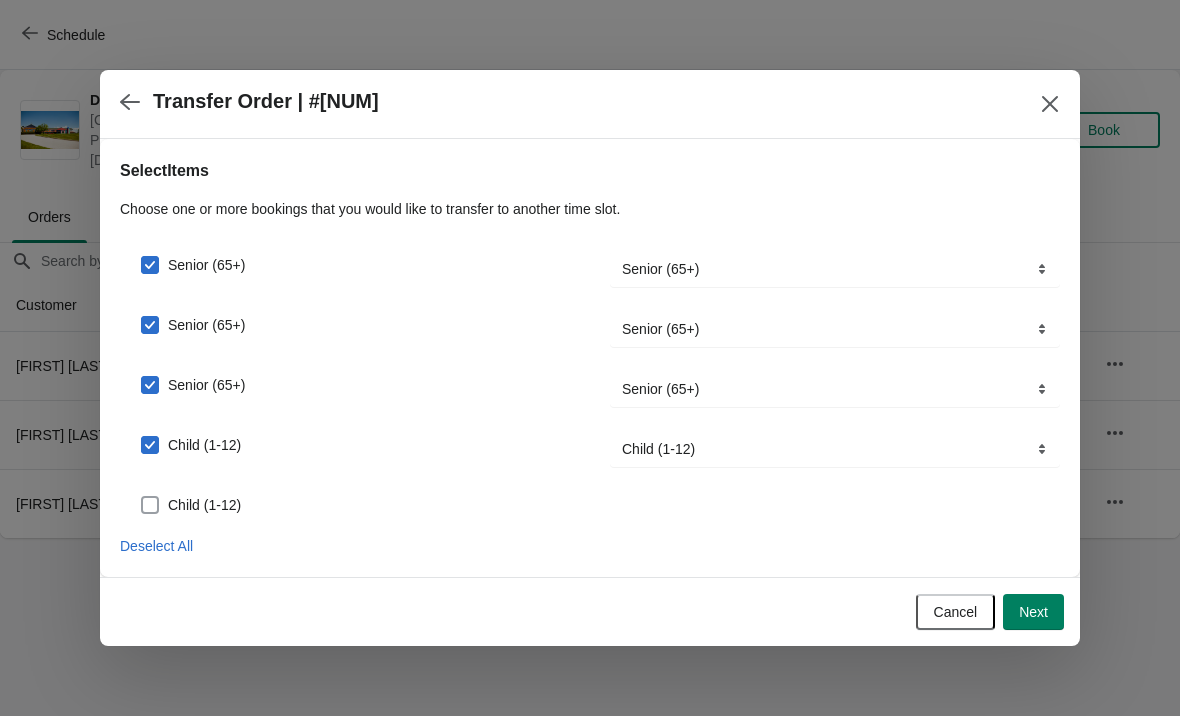 click at bounding box center (150, 505) 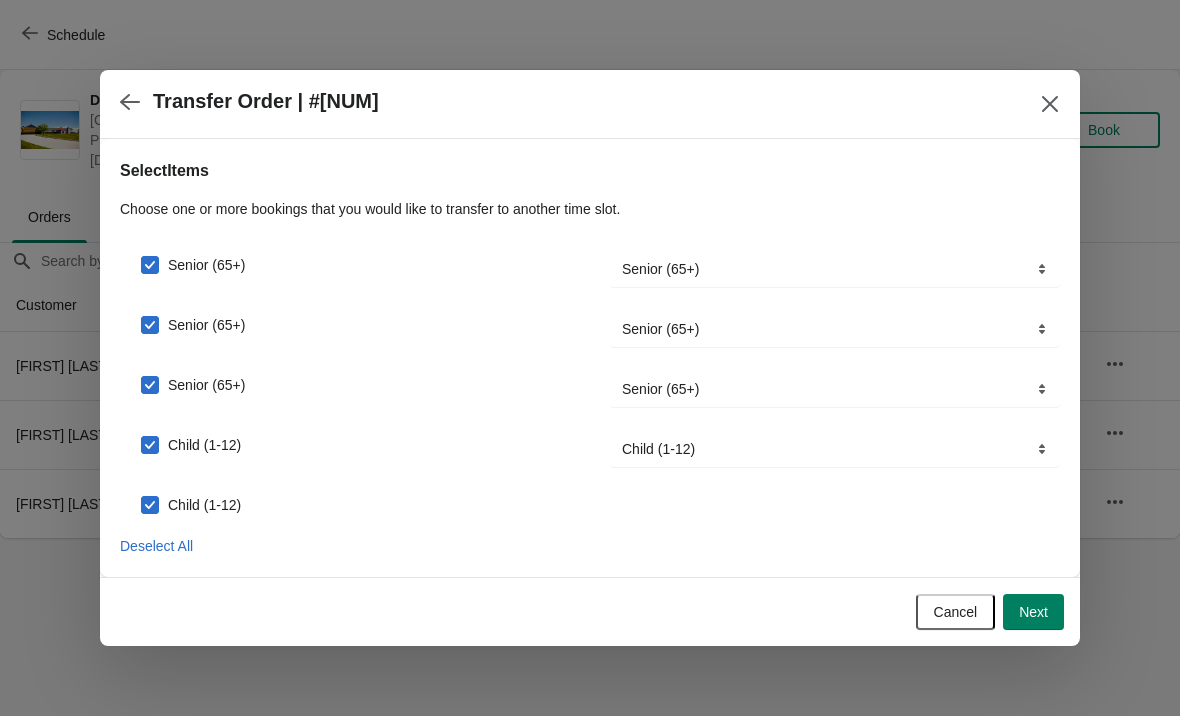 checkbox on "true" 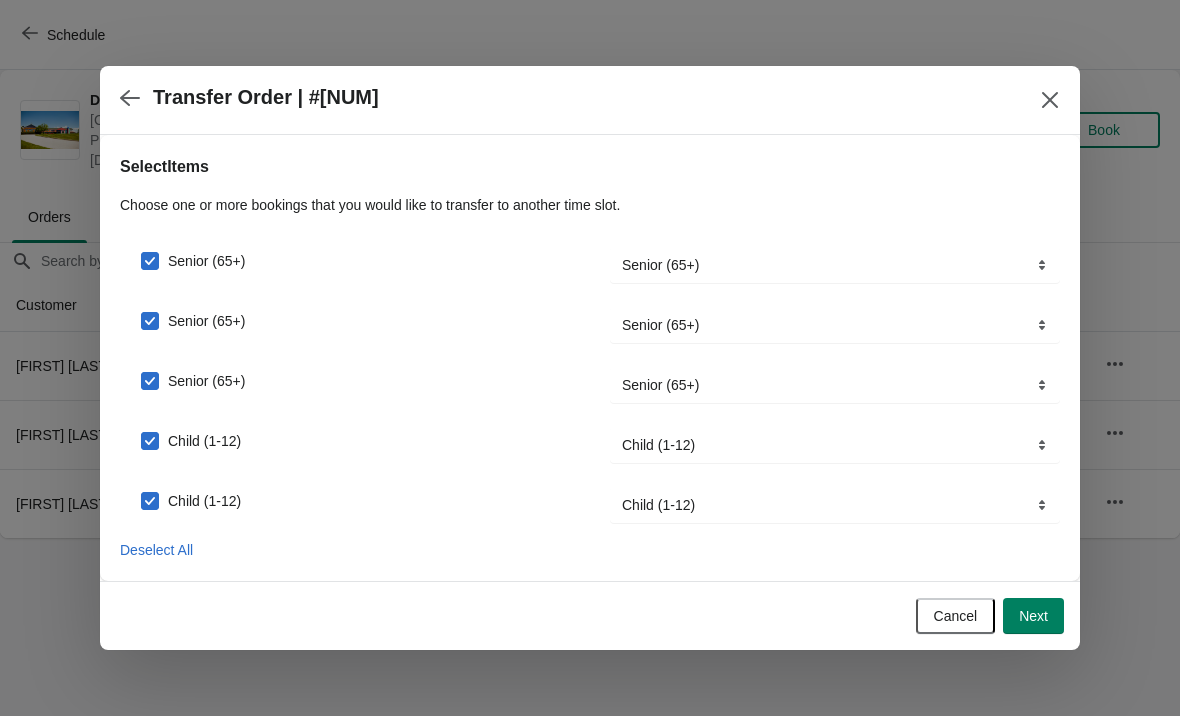 click on "Next" at bounding box center [1033, 616] 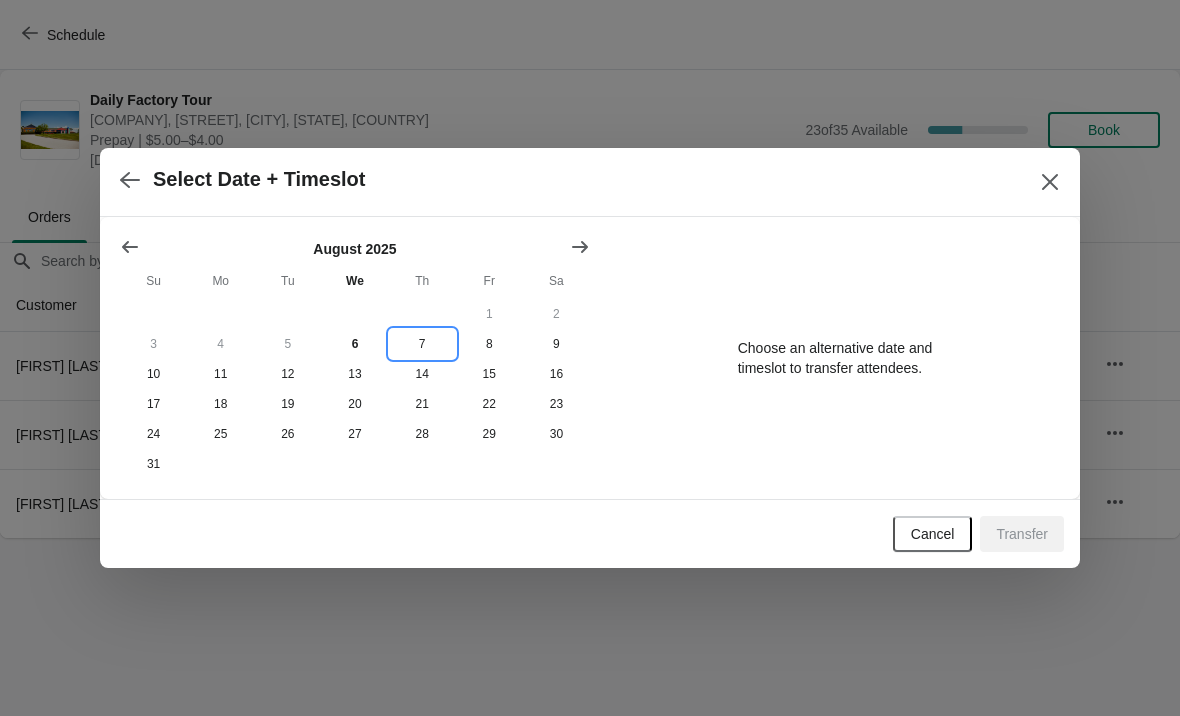 click on "7" at bounding box center [422, 344] 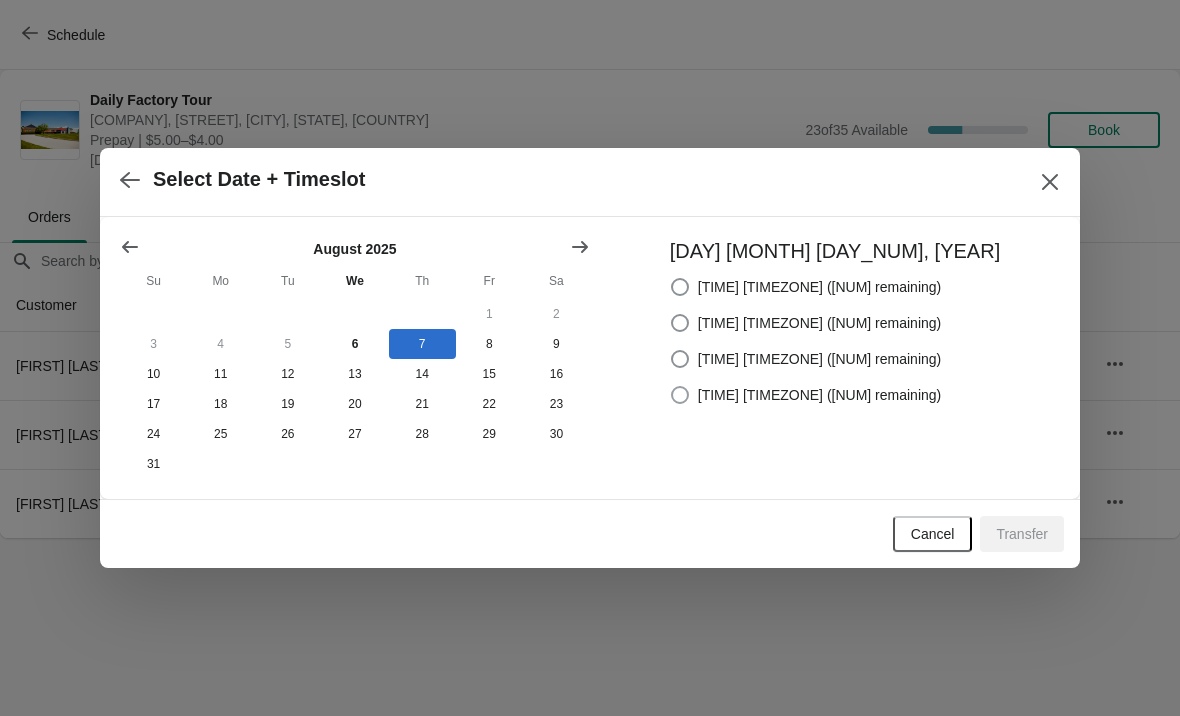 click at bounding box center (680, 395) 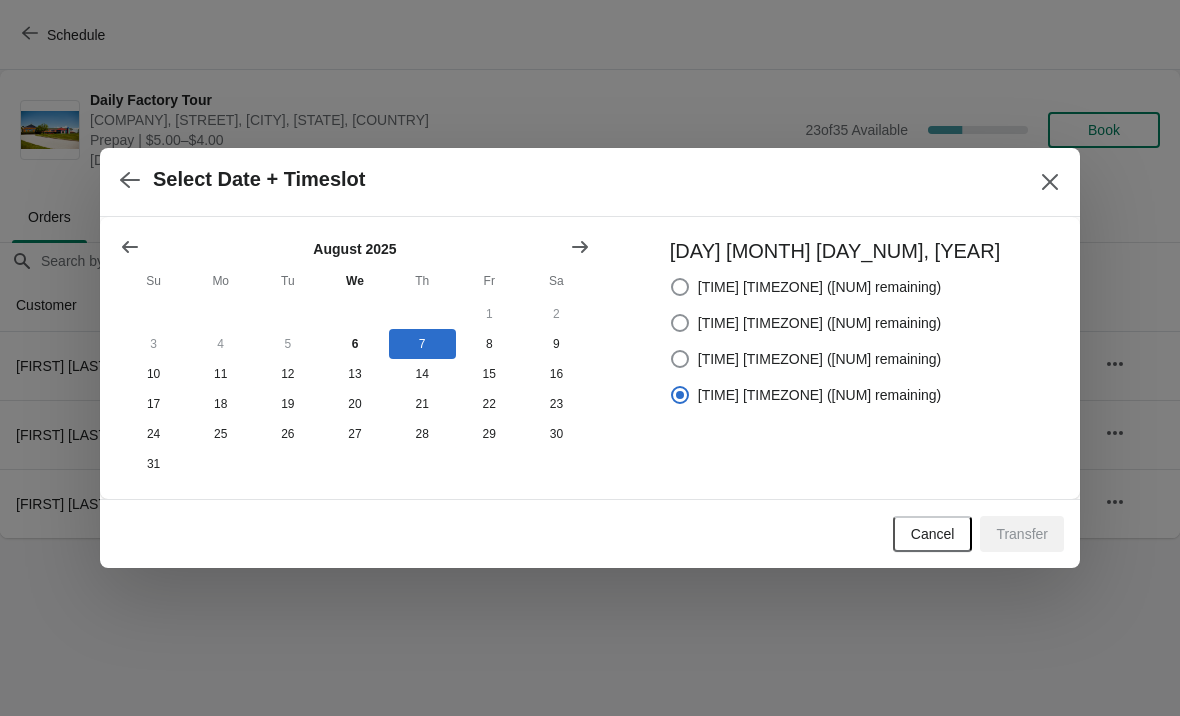radio on "true" 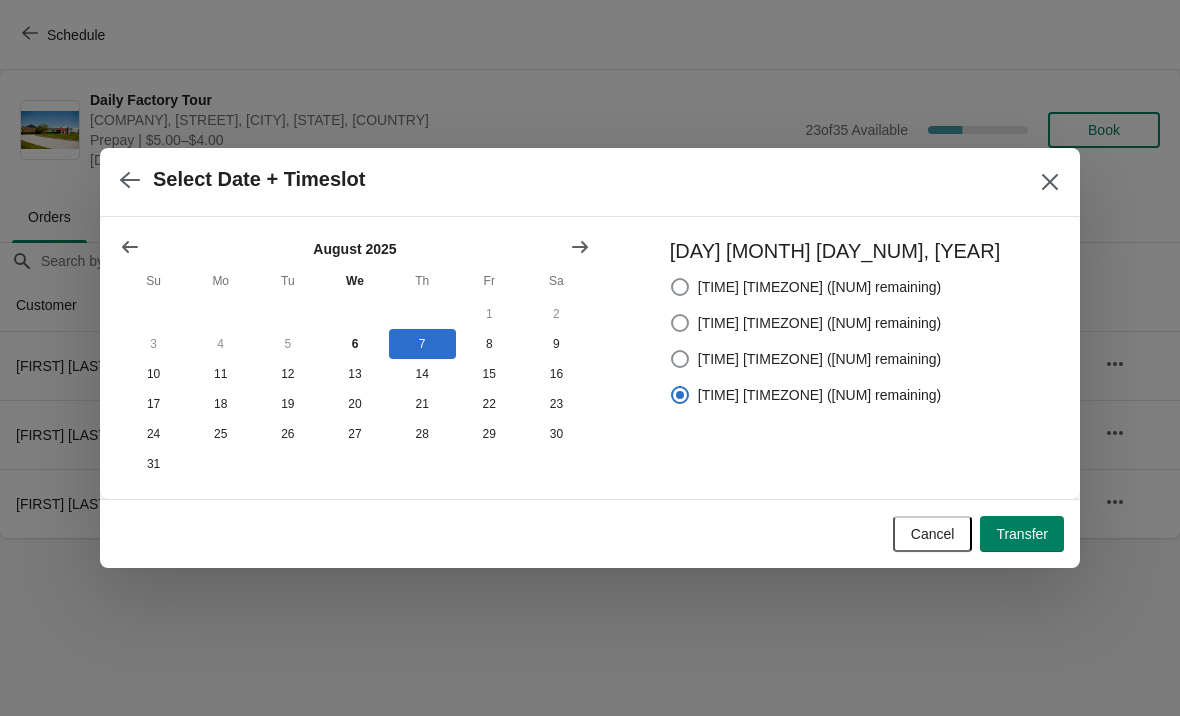 click on "Transfer" at bounding box center (1022, 534) 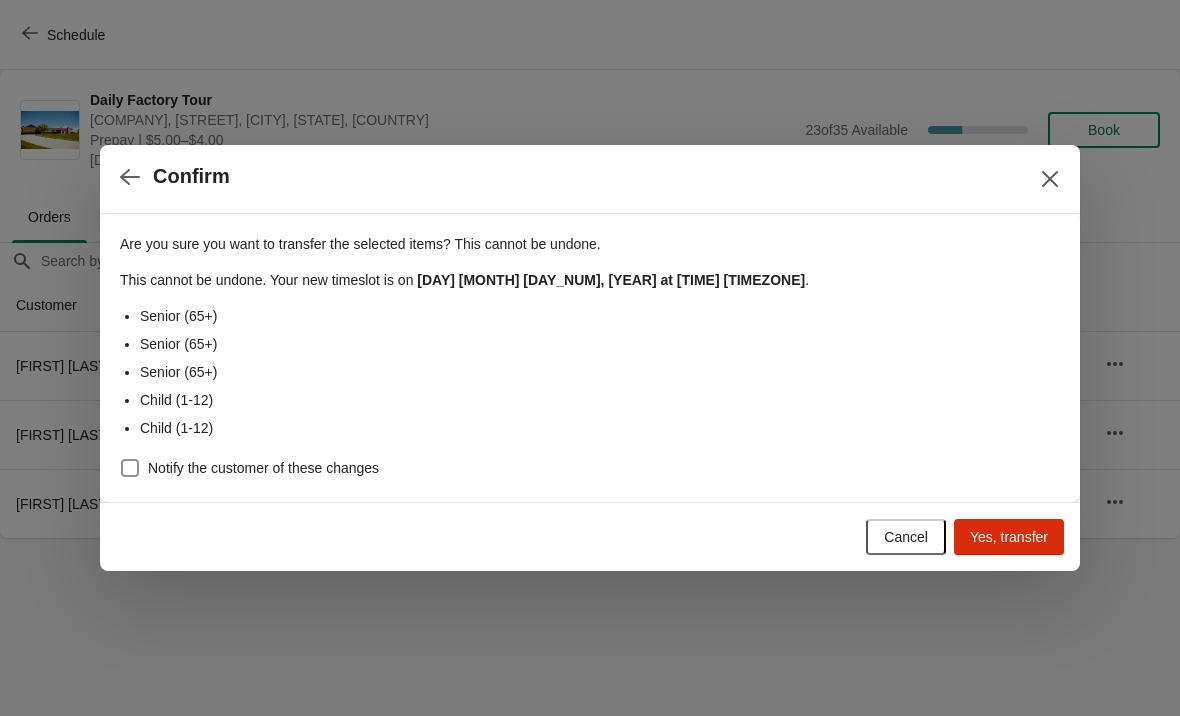 click on "Notify the customer of these changes" at bounding box center (263, 468) 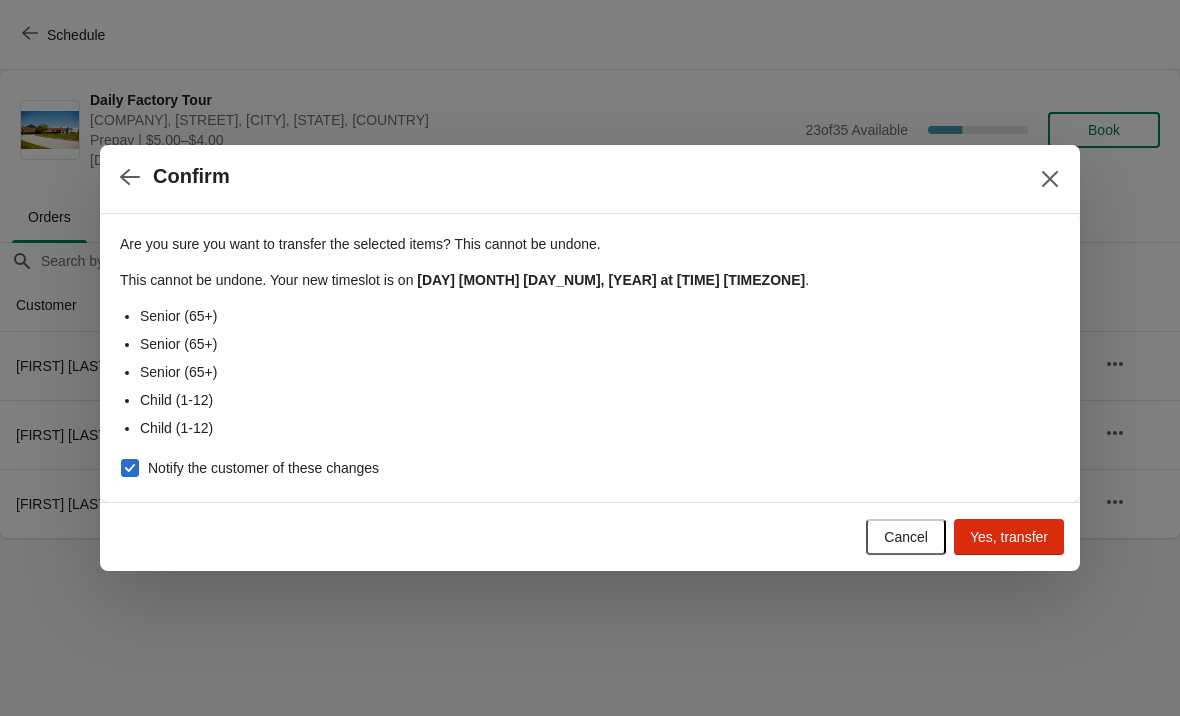 checkbox on "true" 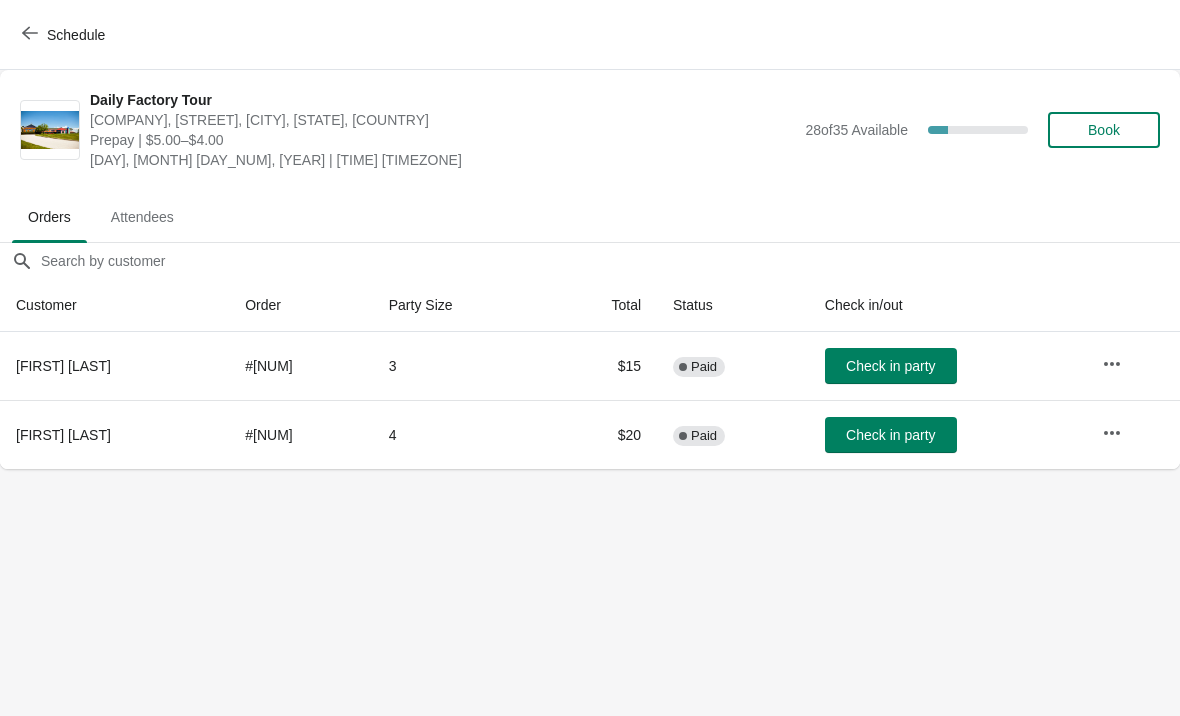 click 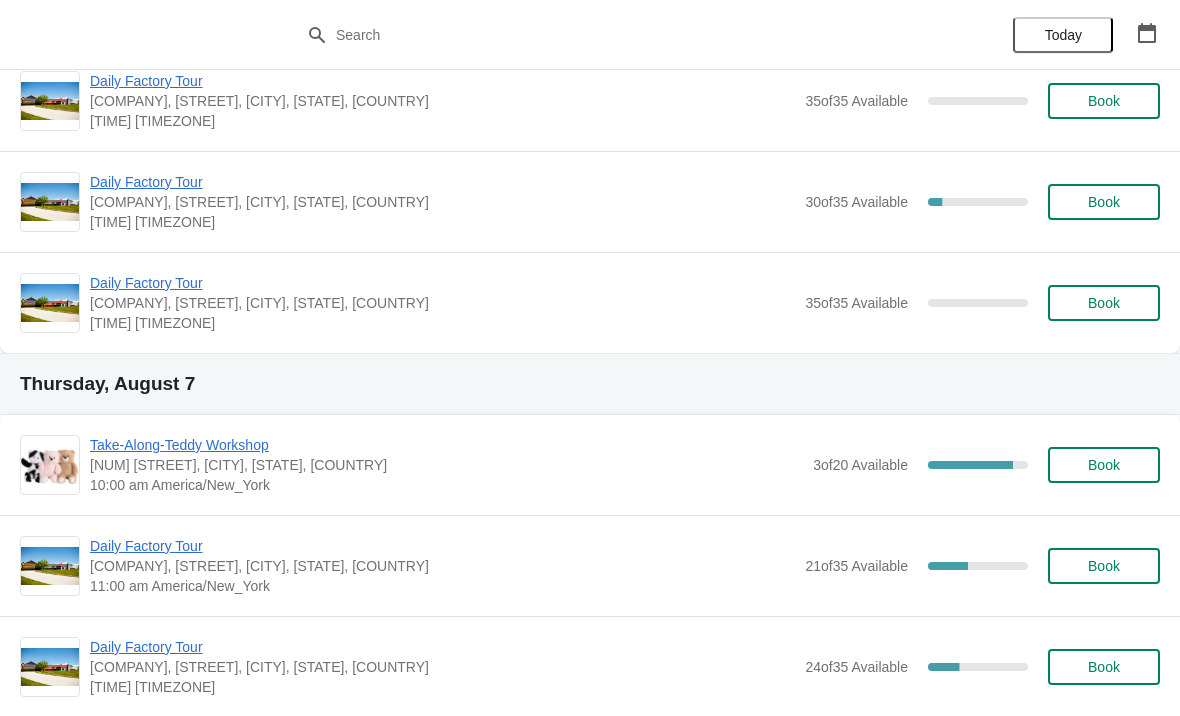 scroll, scrollTop: 357, scrollLeft: 0, axis: vertical 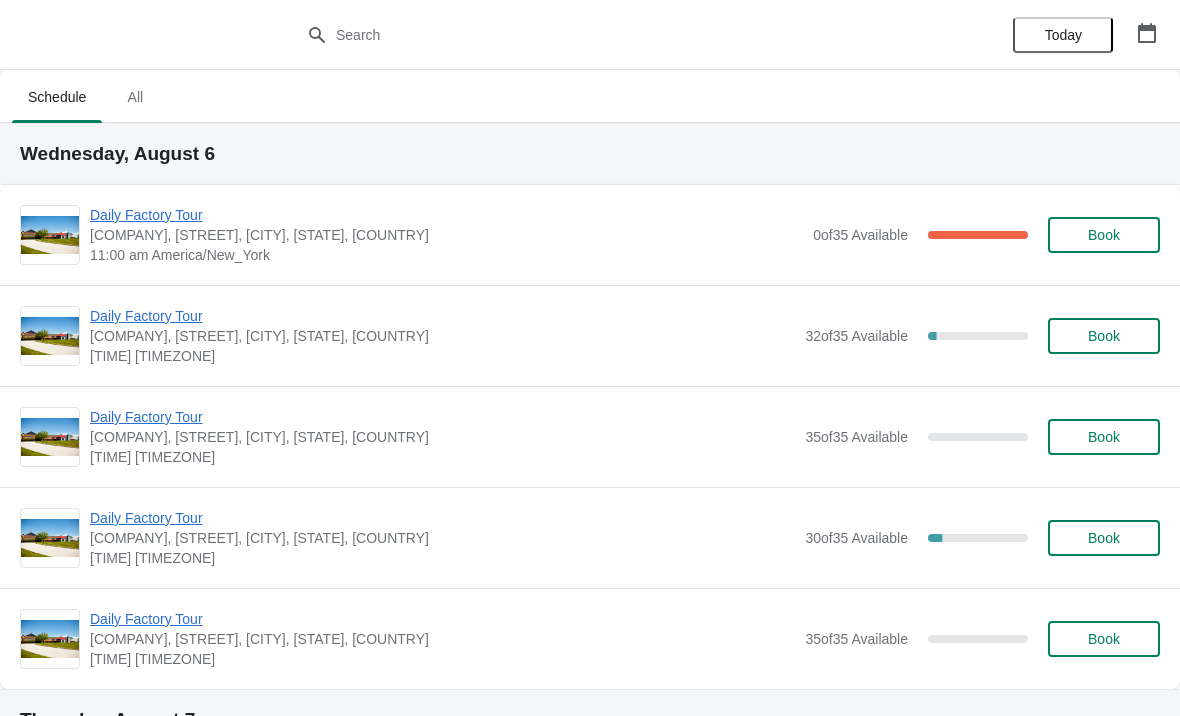 click on "Daily Factory Tour" at bounding box center [446, 215] 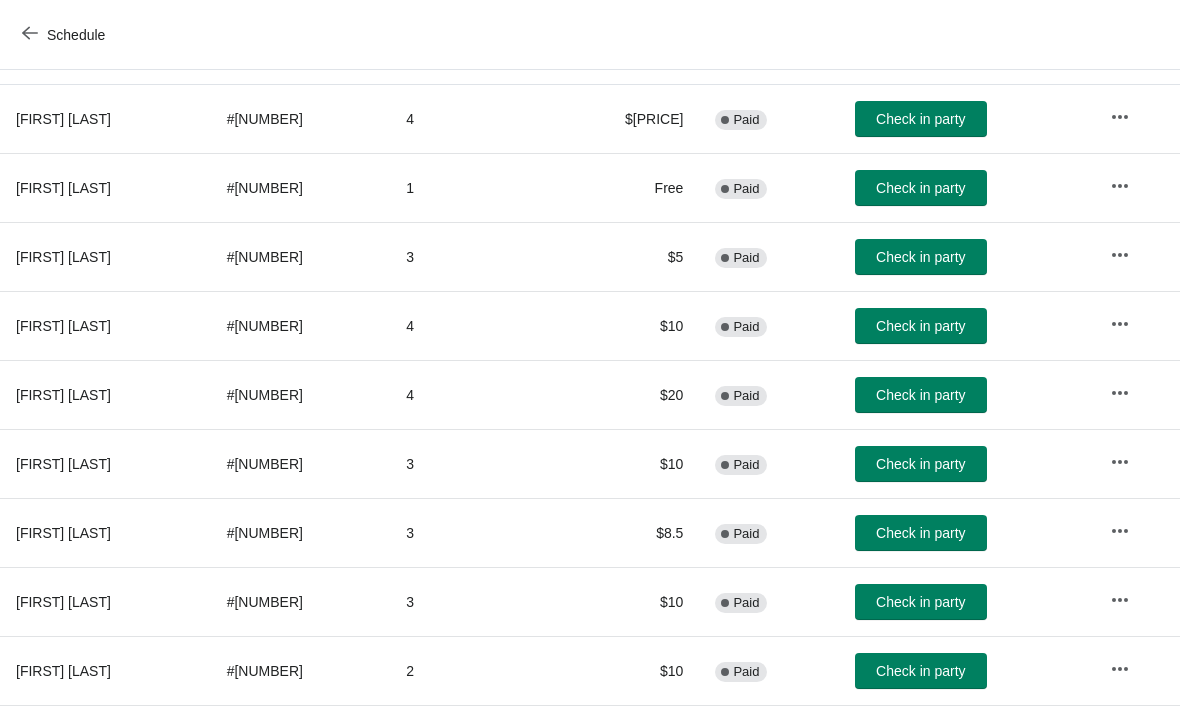 scroll, scrollTop: 247, scrollLeft: 0, axis: vertical 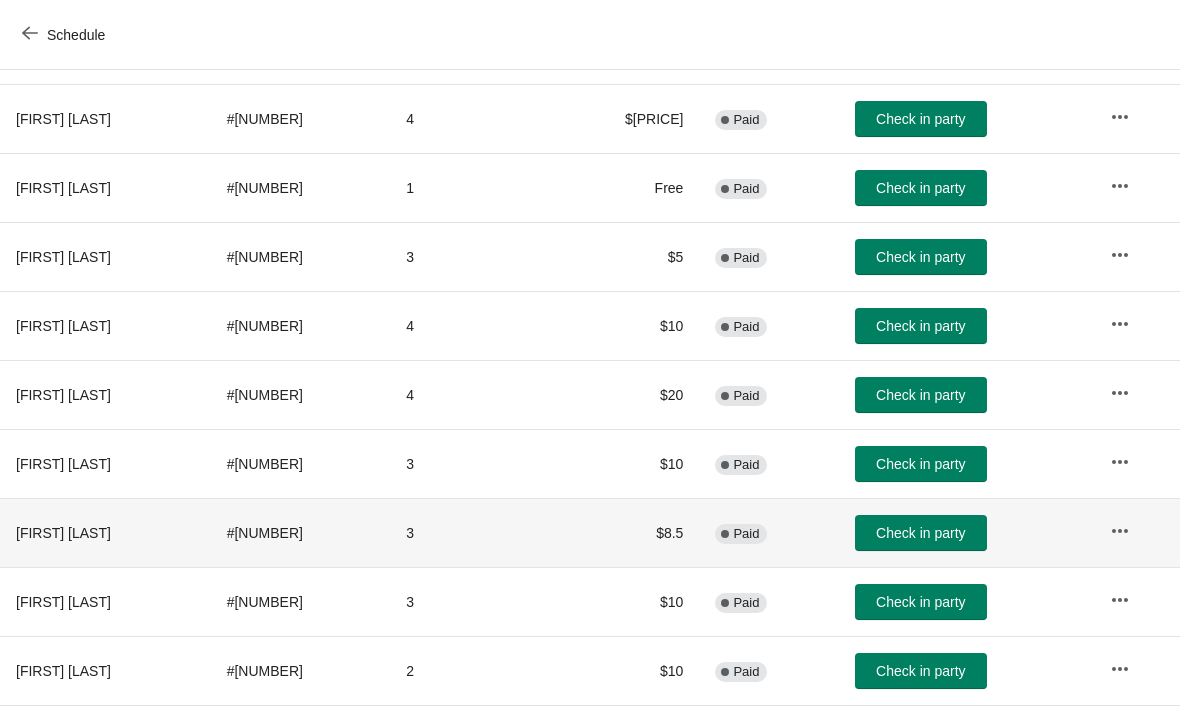 click on "Check in party" at bounding box center (920, 533) 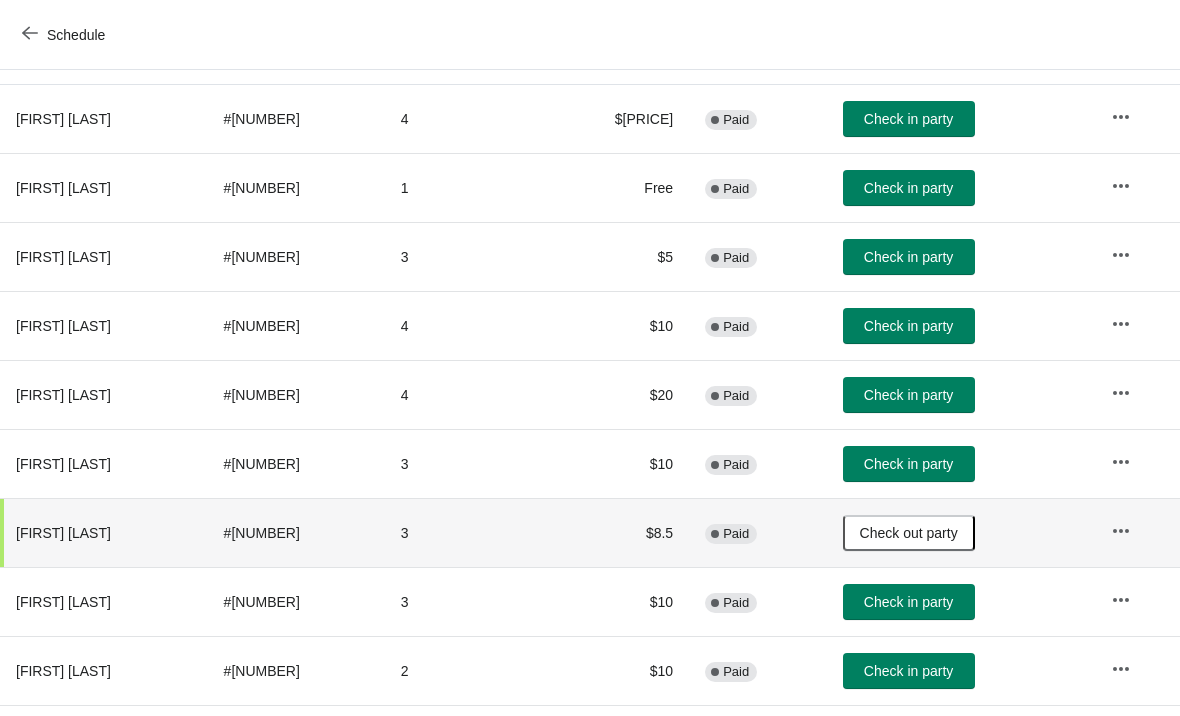 click on "Check in party" at bounding box center [908, 602] 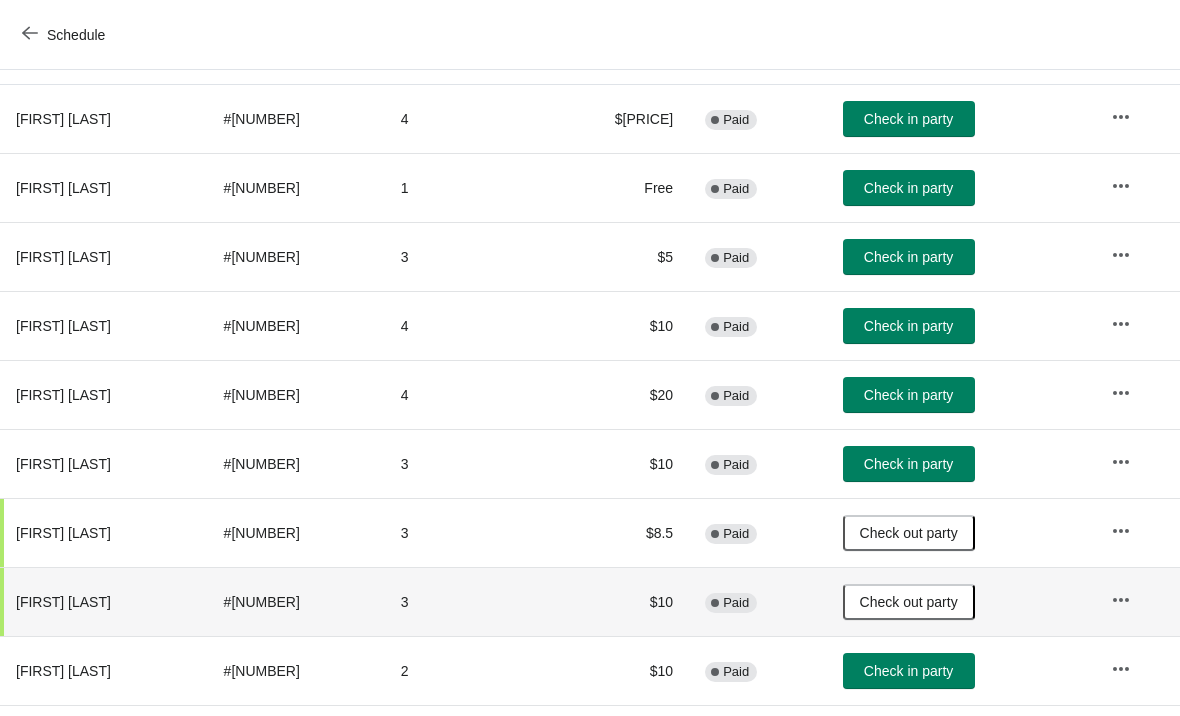 click on "Schedule" at bounding box center (65, 34) 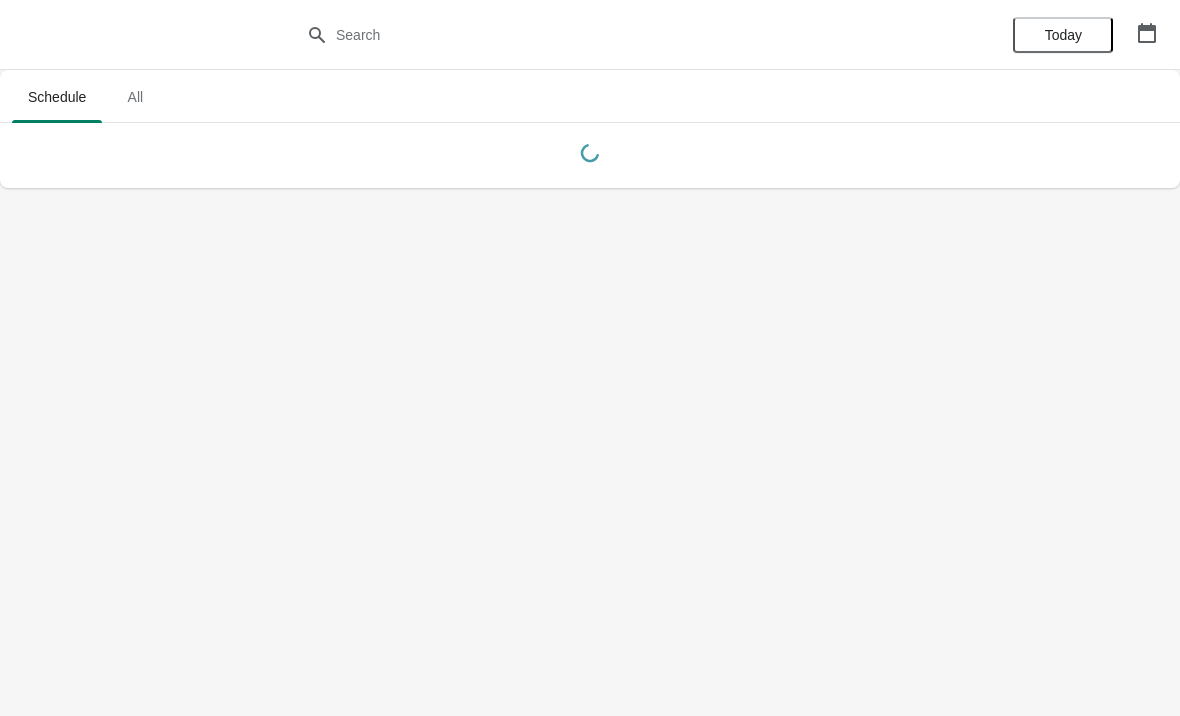 scroll, scrollTop: 0, scrollLeft: 0, axis: both 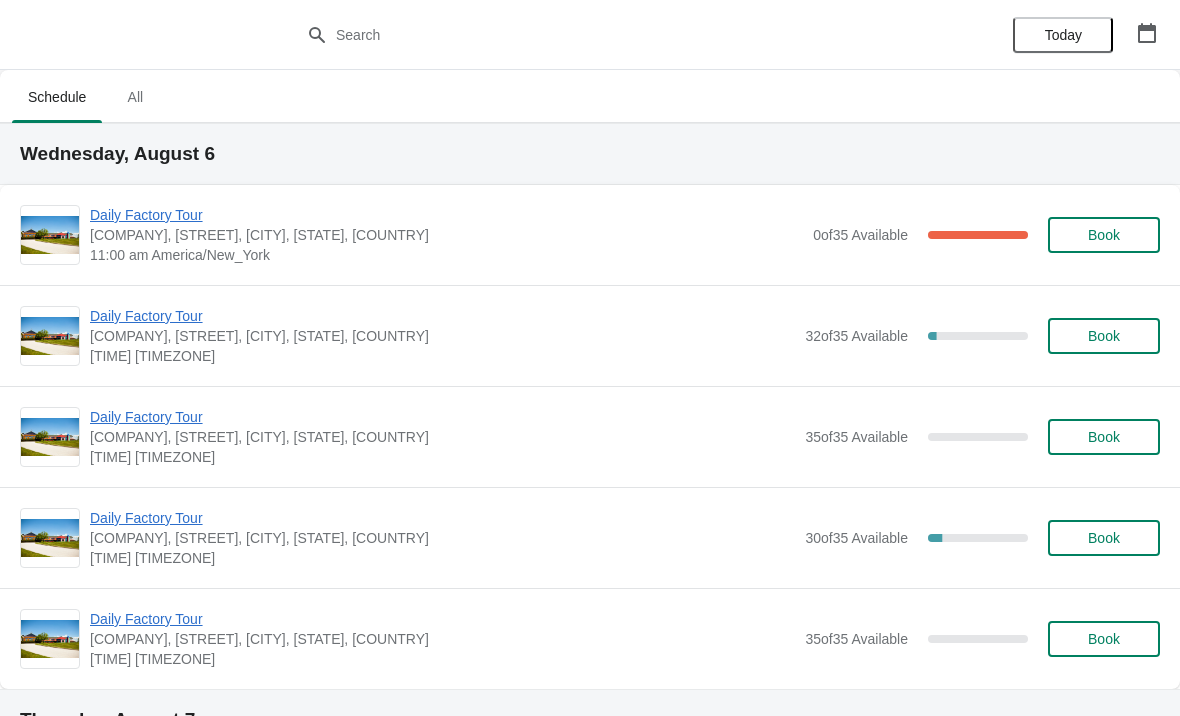 click on "[COMPANY], [STREET], [CITY], [STATE], [COUNTRY]" at bounding box center (446, 235) 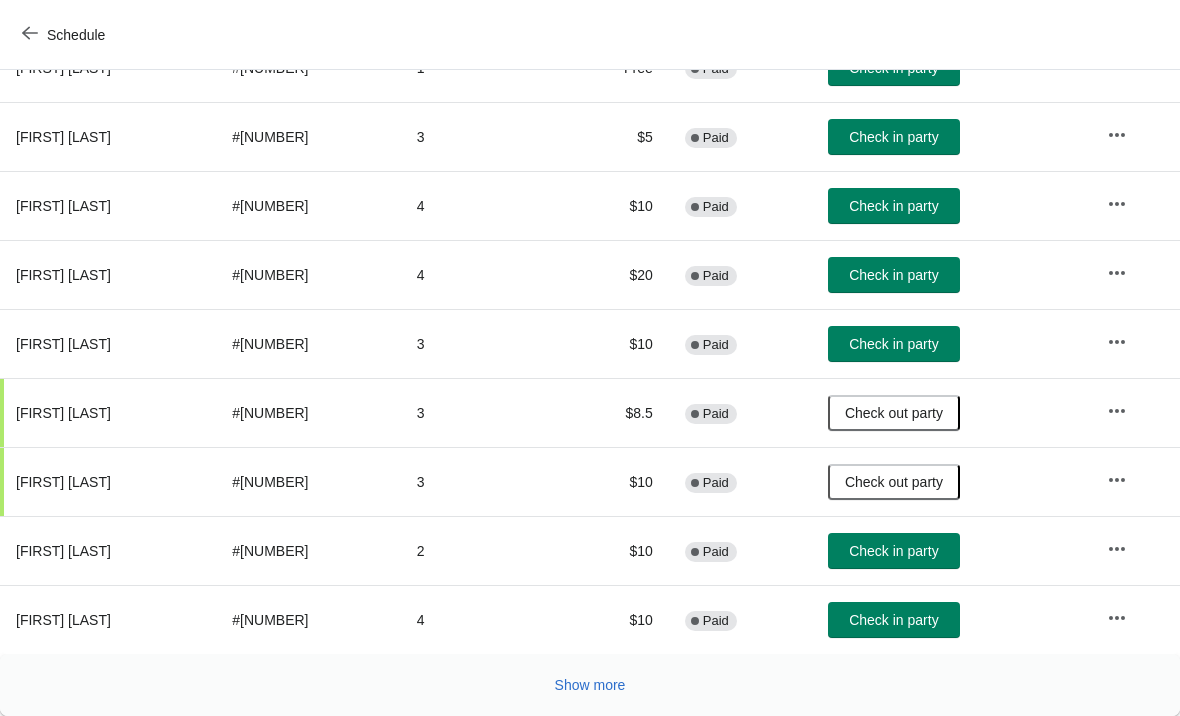 scroll, scrollTop: 367, scrollLeft: 0, axis: vertical 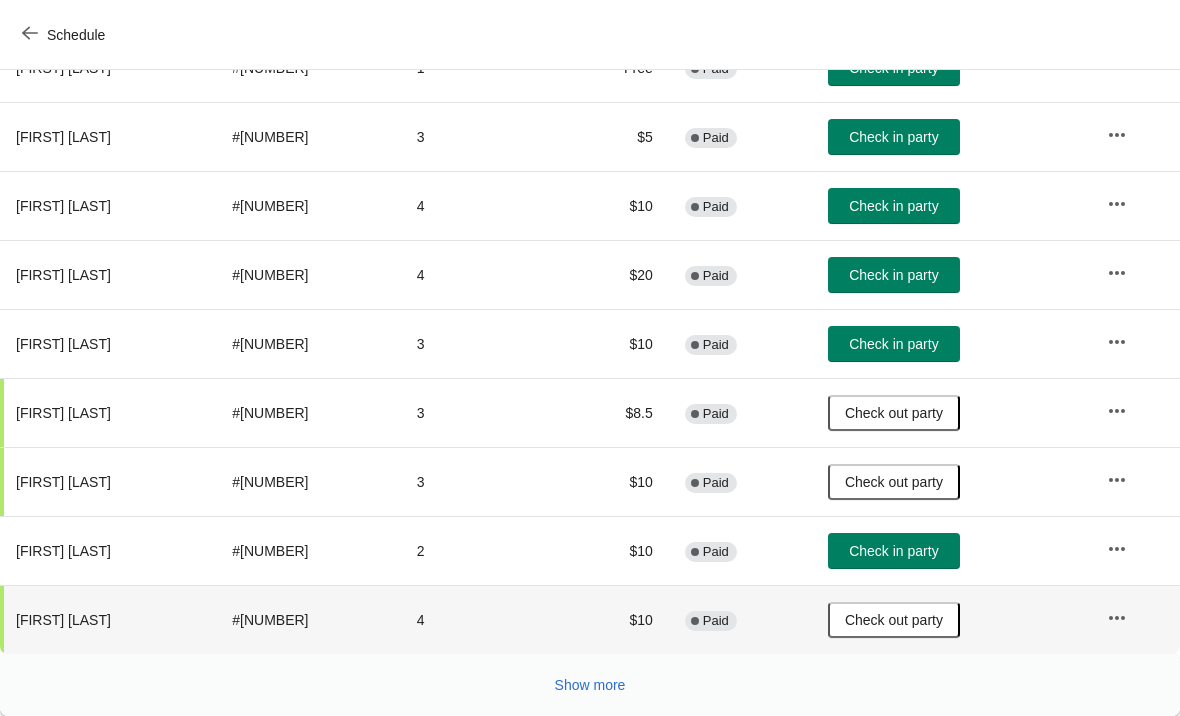 click on "Show more" at bounding box center (590, 685) 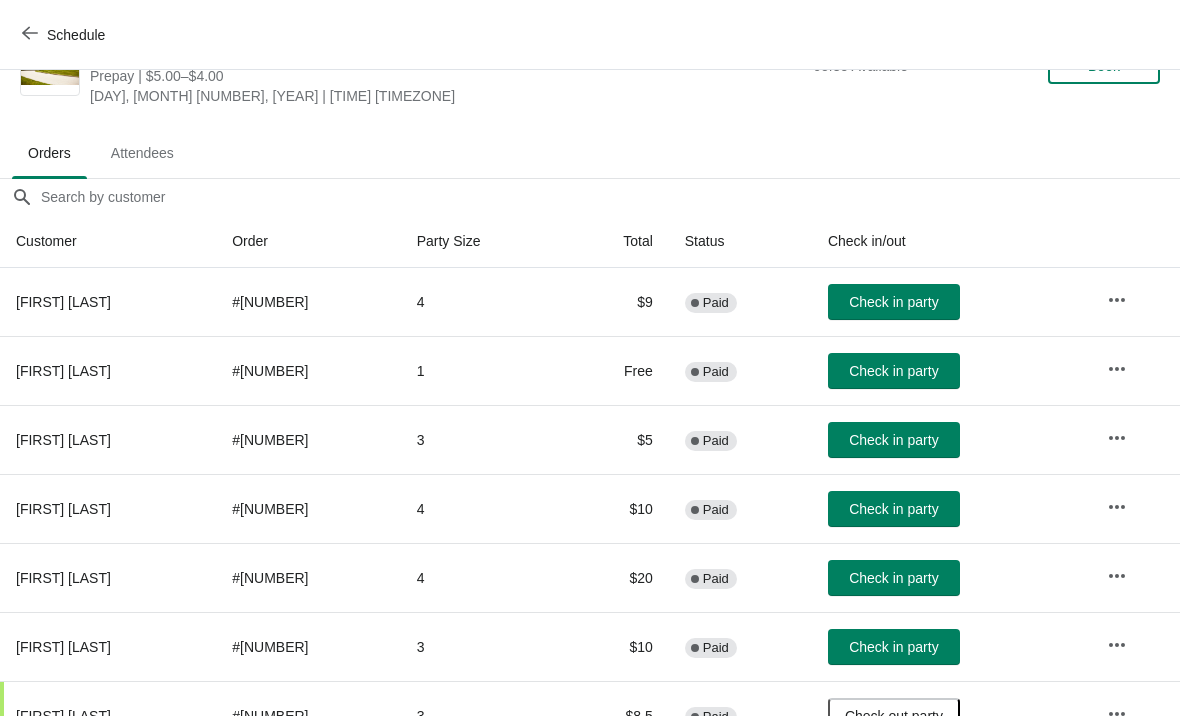 scroll, scrollTop: 61, scrollLeft: 0, axis: vertical 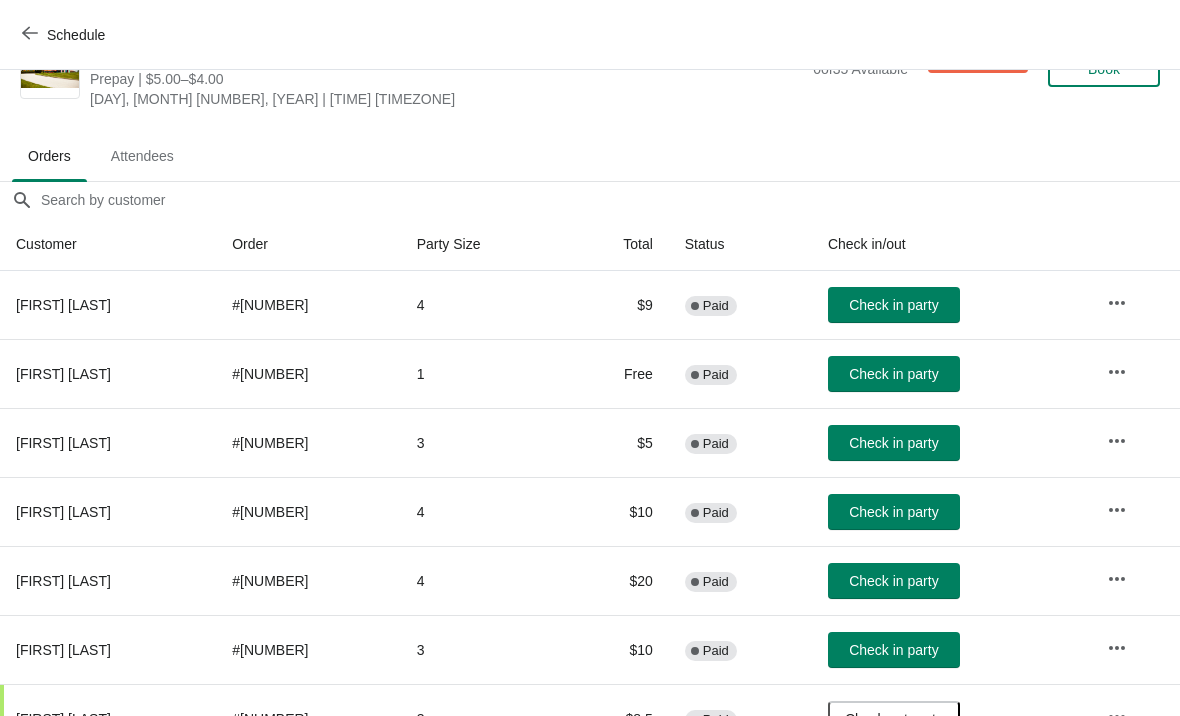 click on "Check in party" at bounding box center (894, 305) 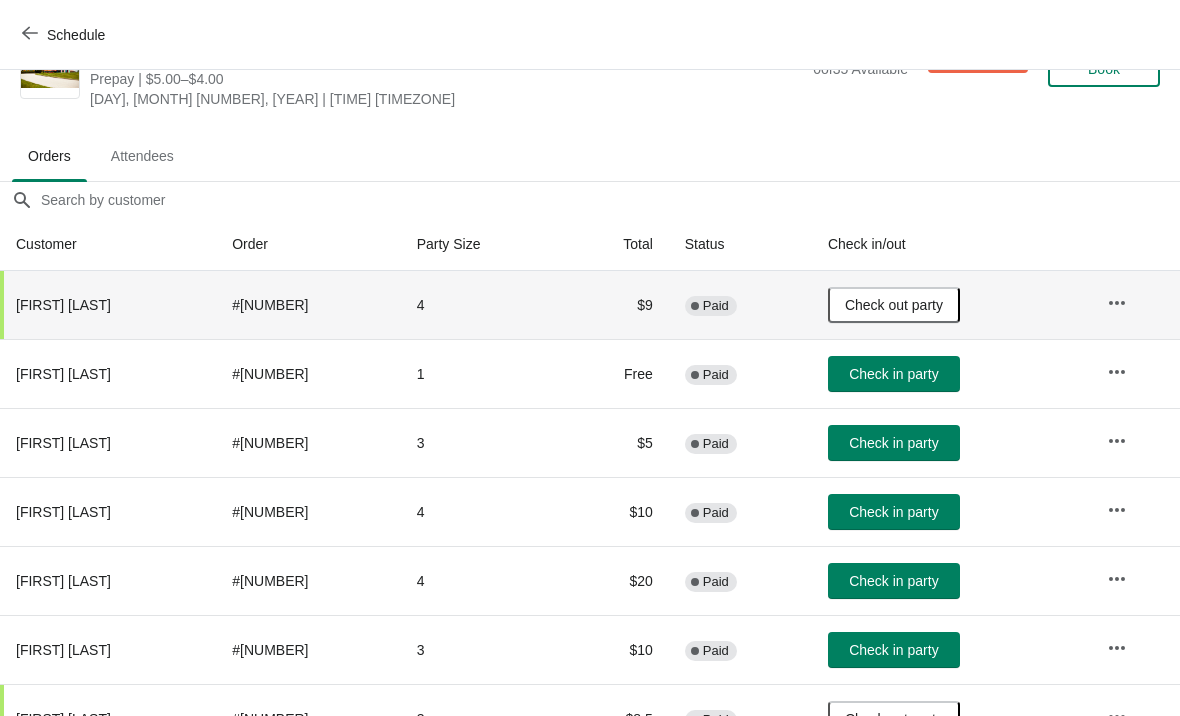 click on "Check in party" at bounding box center [894, 374] 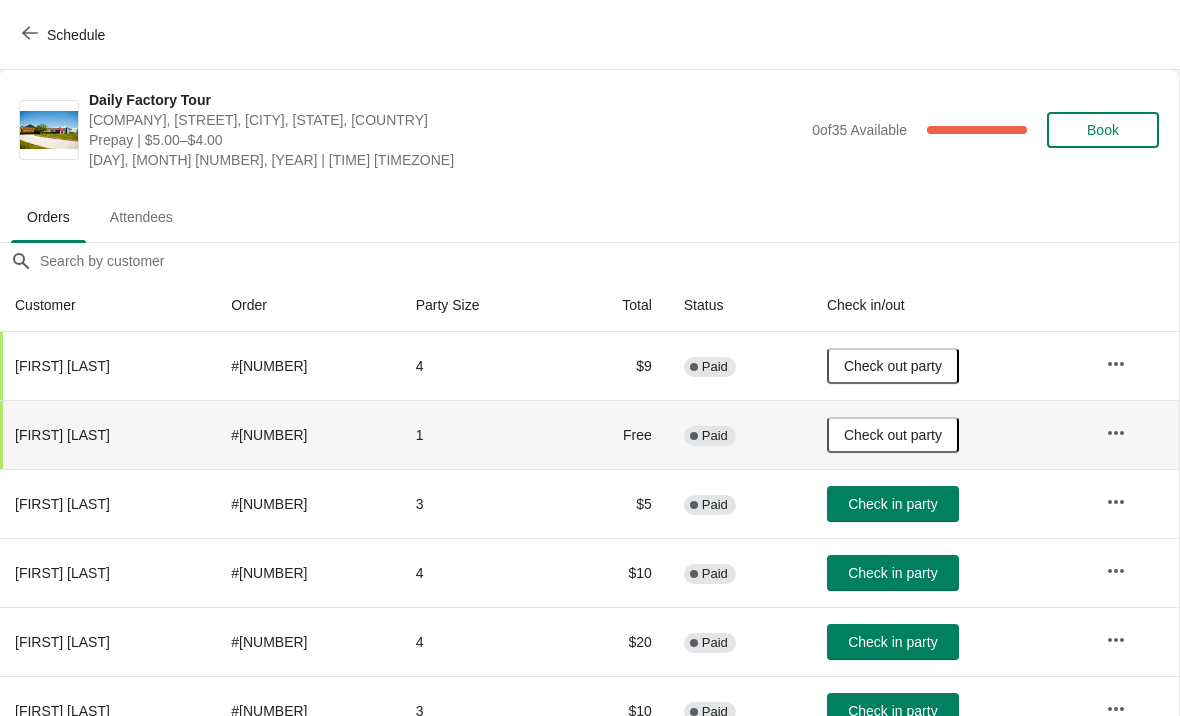 scroll, scrollTop: 0, scrollLeft: 1, axis: horizontal 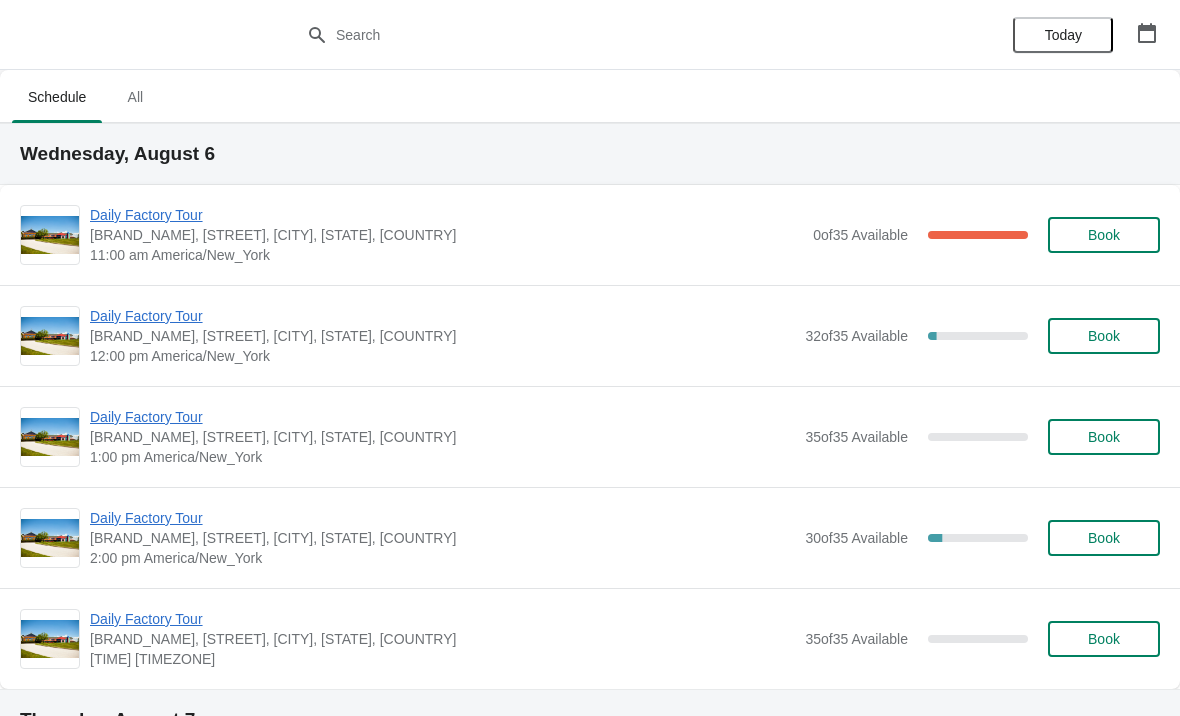 click on "Daily Factory Tour" at bounding box center (446, 215) 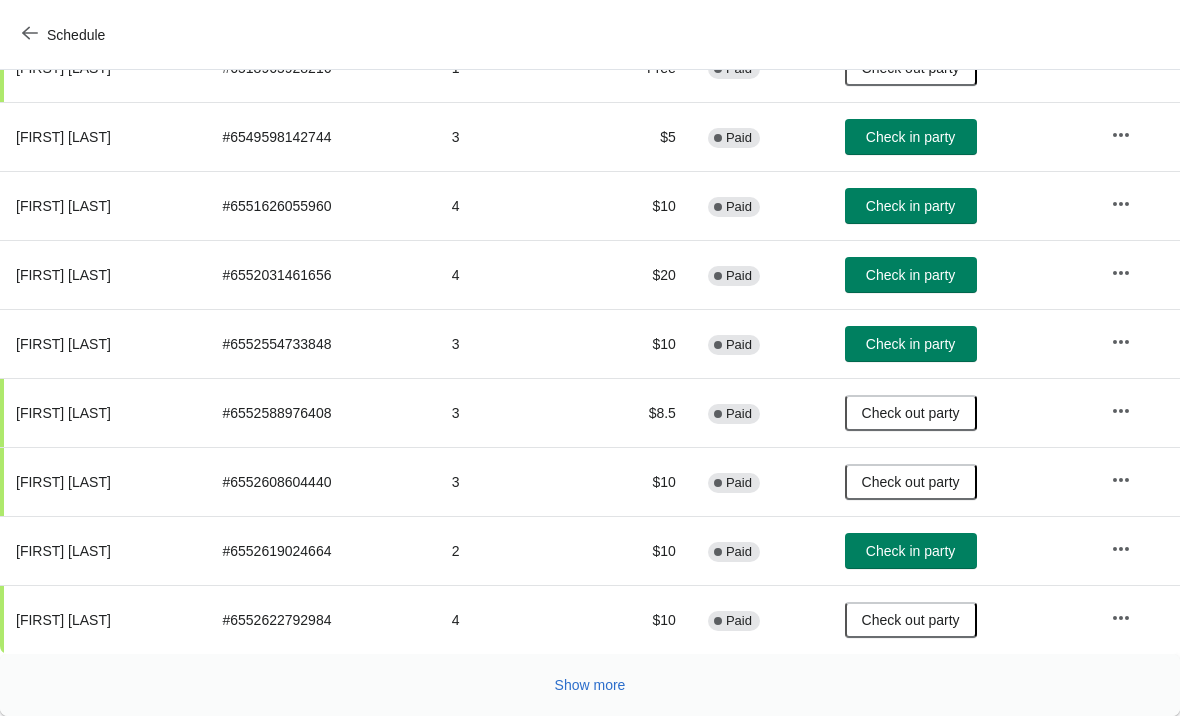 scroll, scrollTop: 370, scrollLeft: -1, axis: both 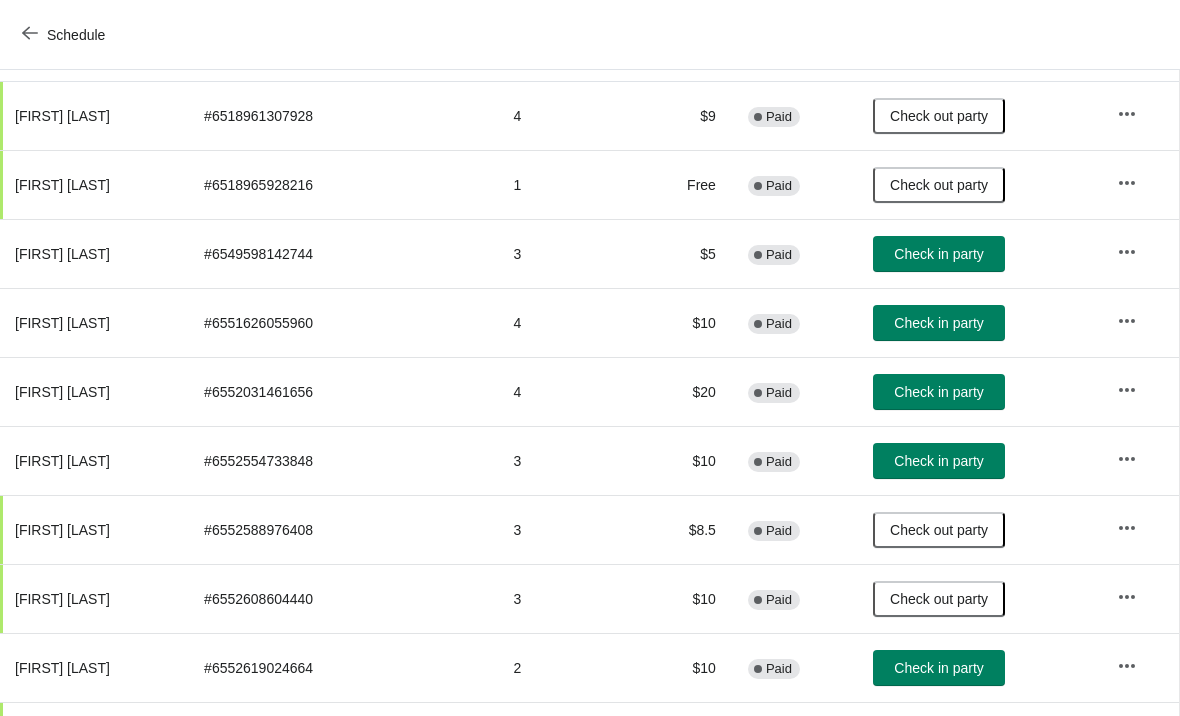 click on "Schedule" at bounding box center [65, 35] 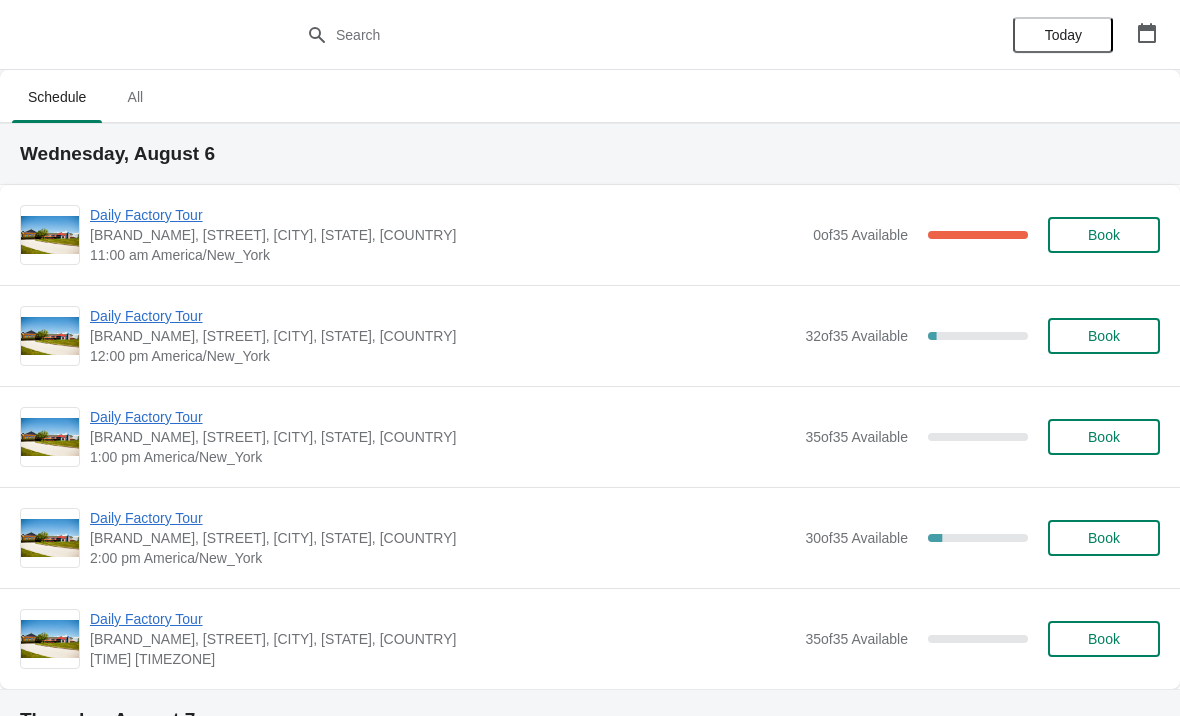 click 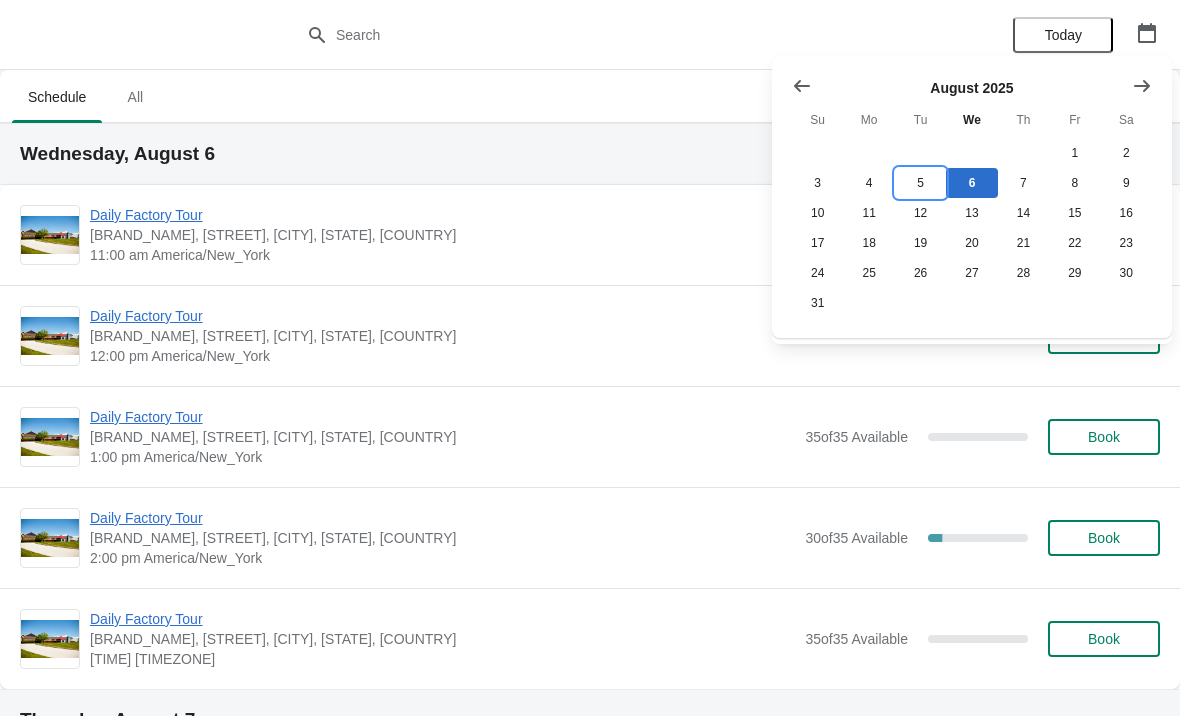 click on "5" at bounding box center (920, 183) 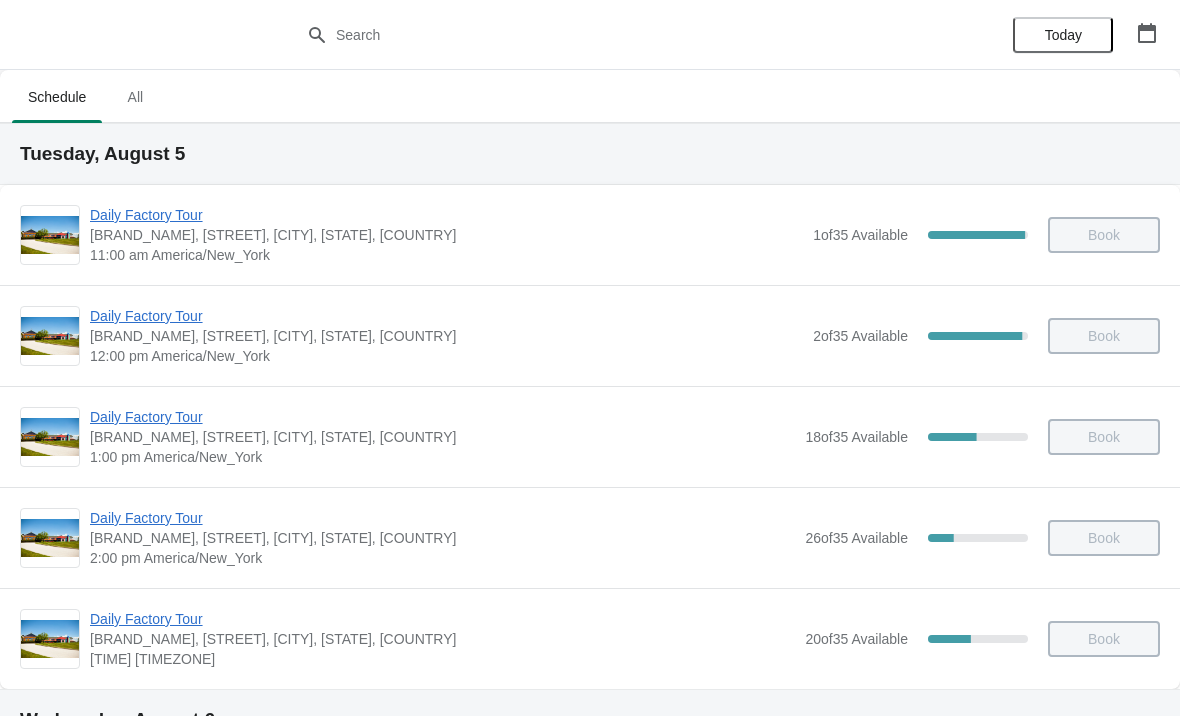 click on "Daily Factory Tour" at bounding box center (446, 215) 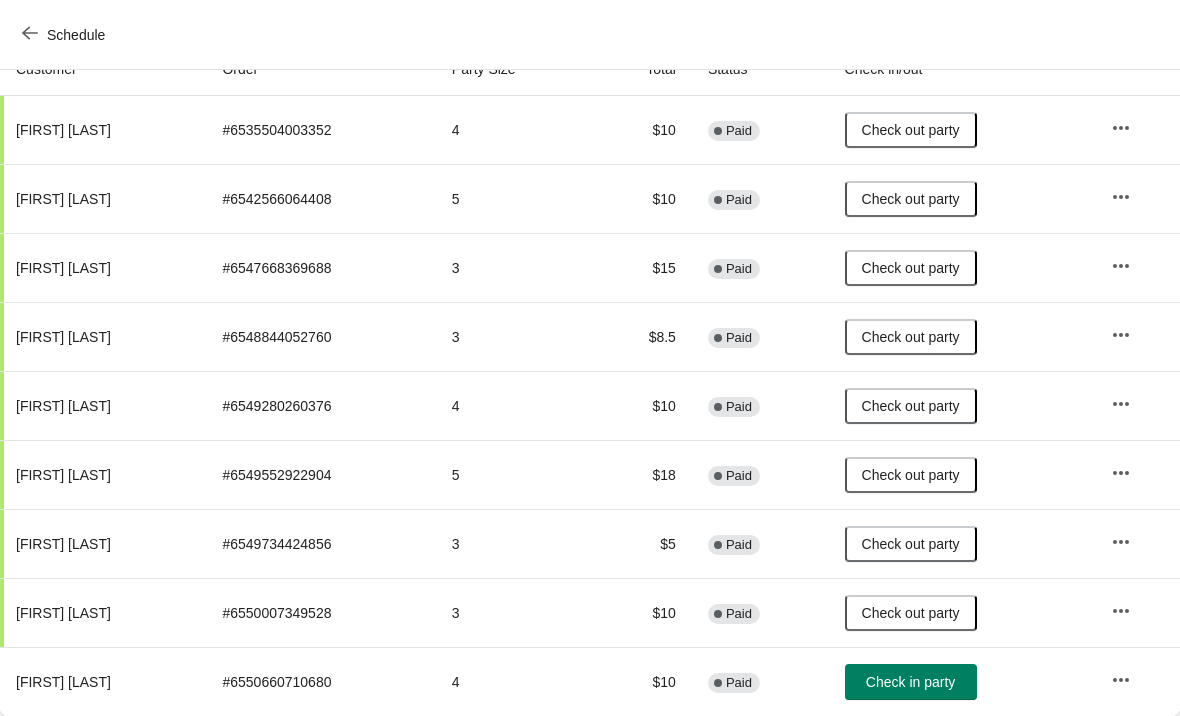 scroll, scrollTop: 236, scrollLeft: 0, axis: vertical 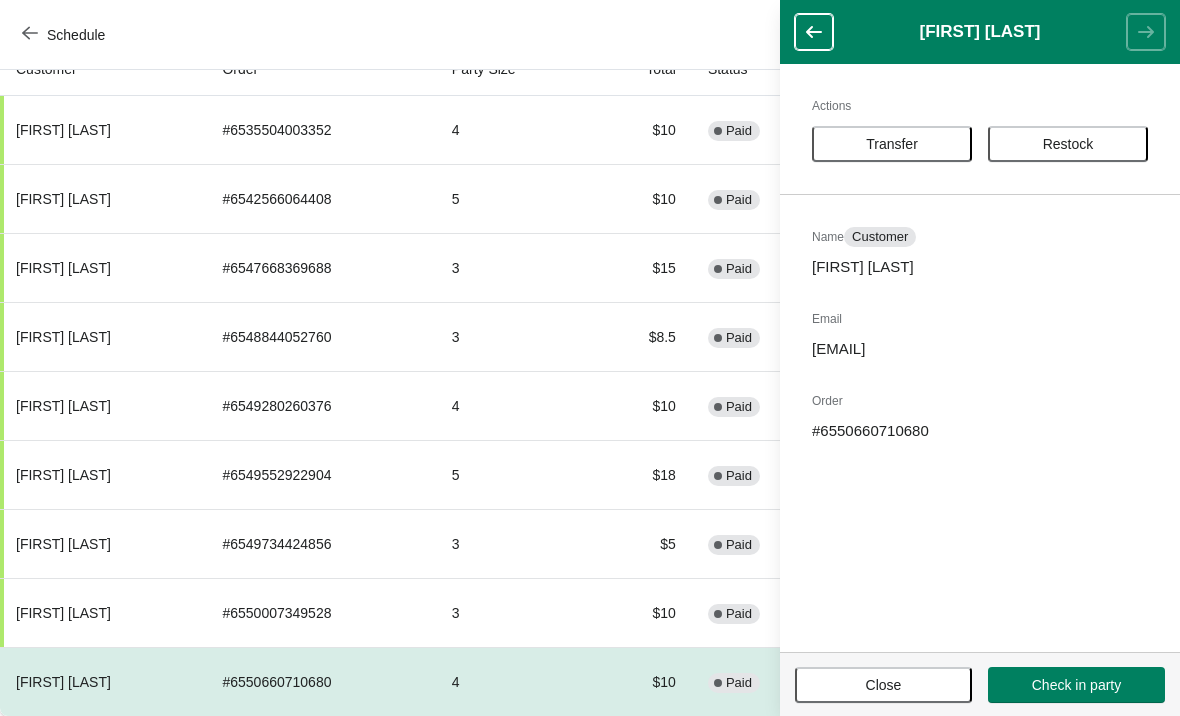 click on "Transfer" at bounding box center [892, 144] 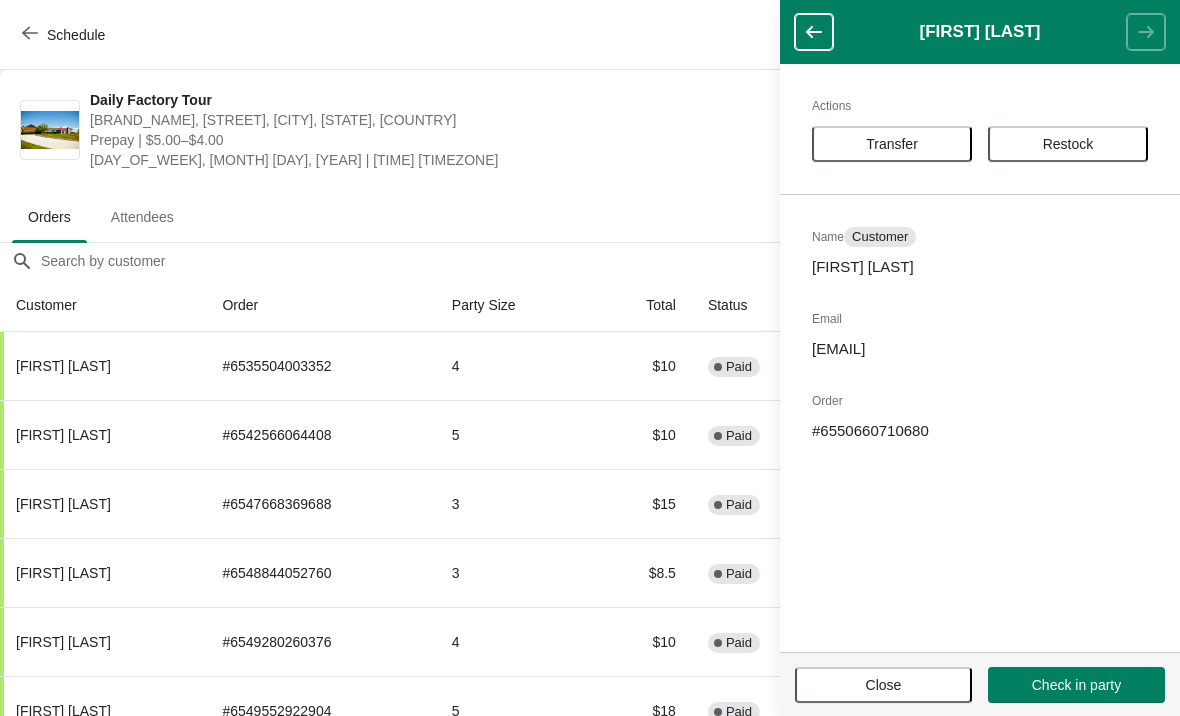 scroll, scrollTop: 236, scrollLeft: 0, axis: vertical 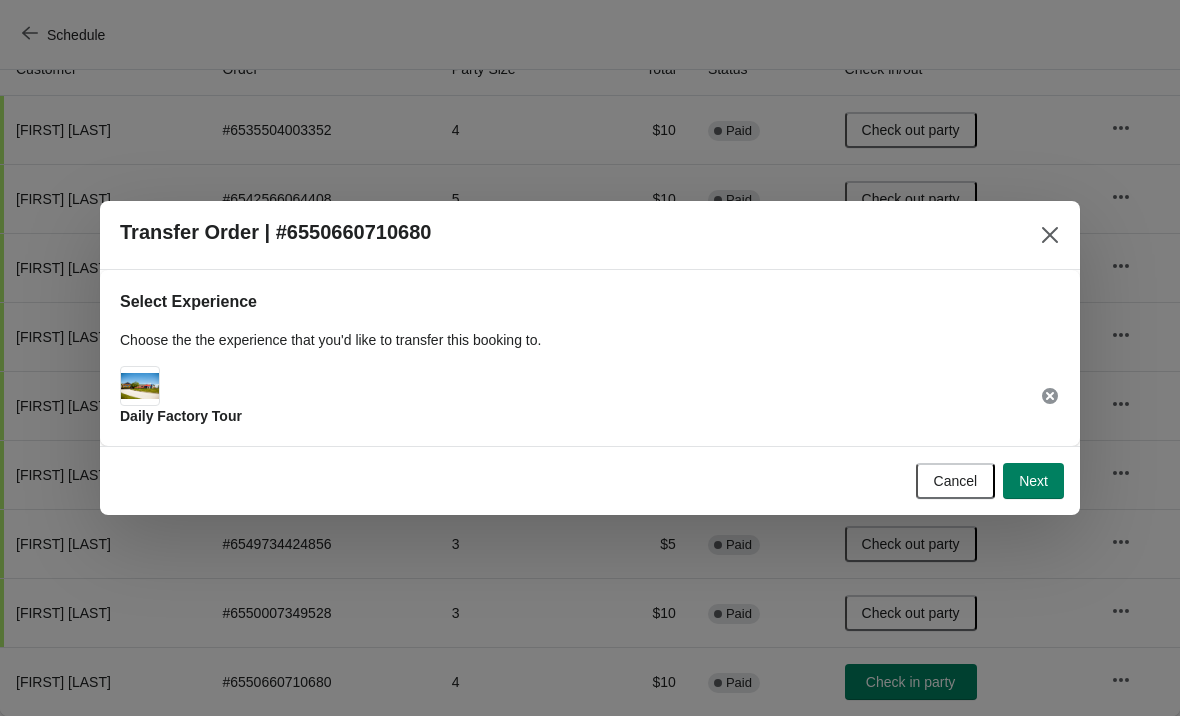 click 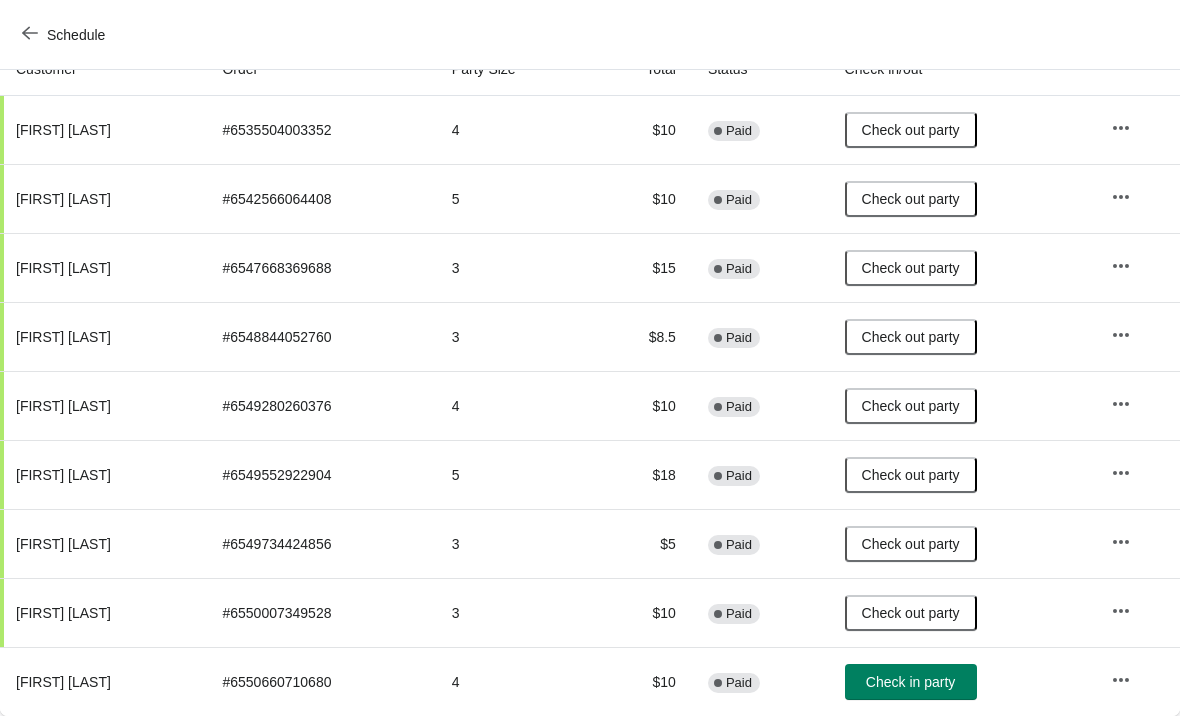 click on "Check in party" at bounding box center [910, 682] 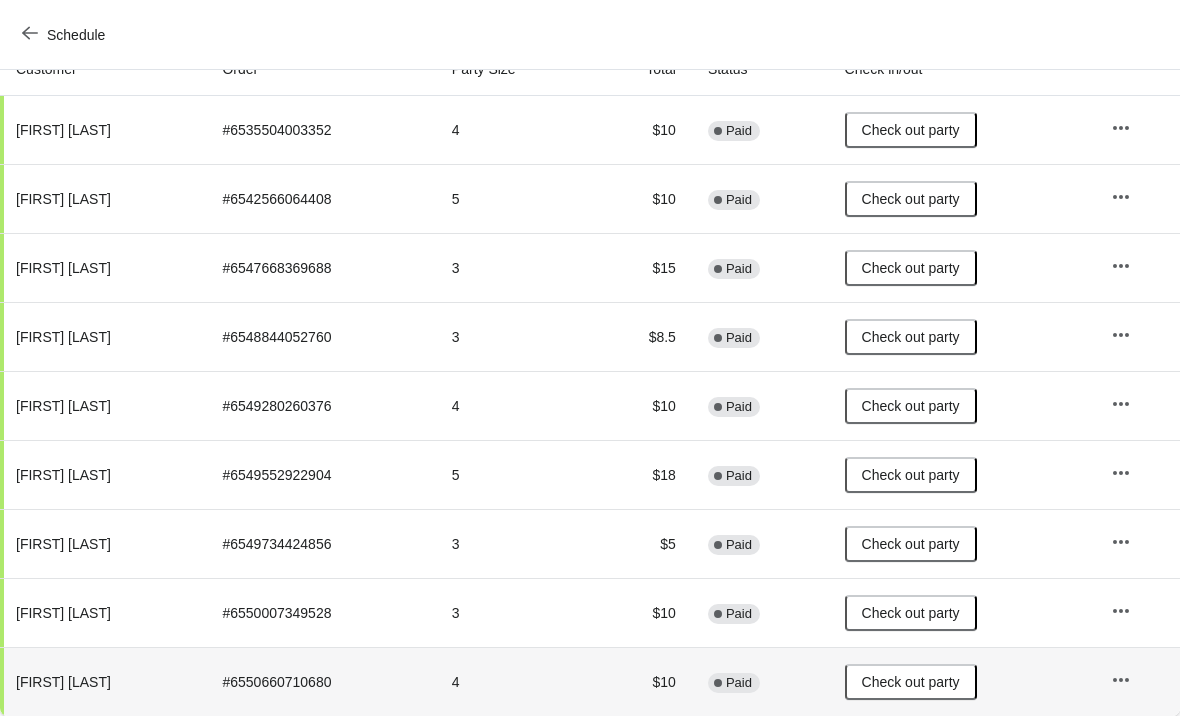 click on "Schedule" at bounding box center (65, 34) 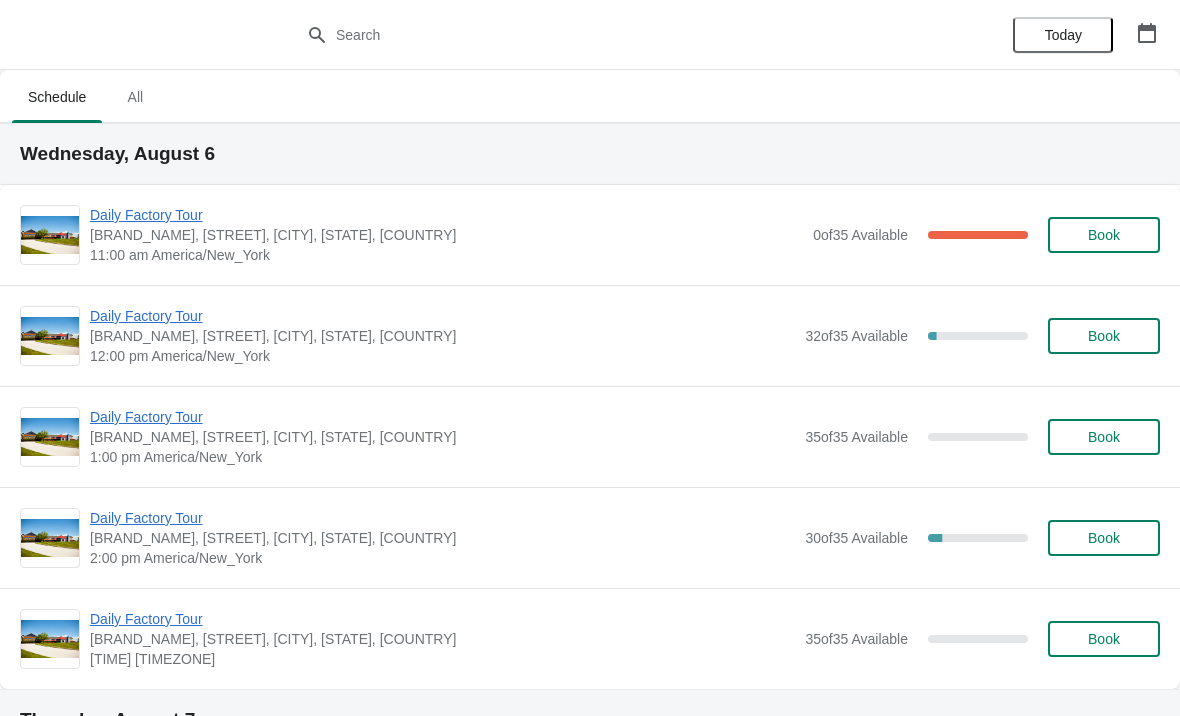 click on "Daily Factory Tour" at bounding box center [446, 215] 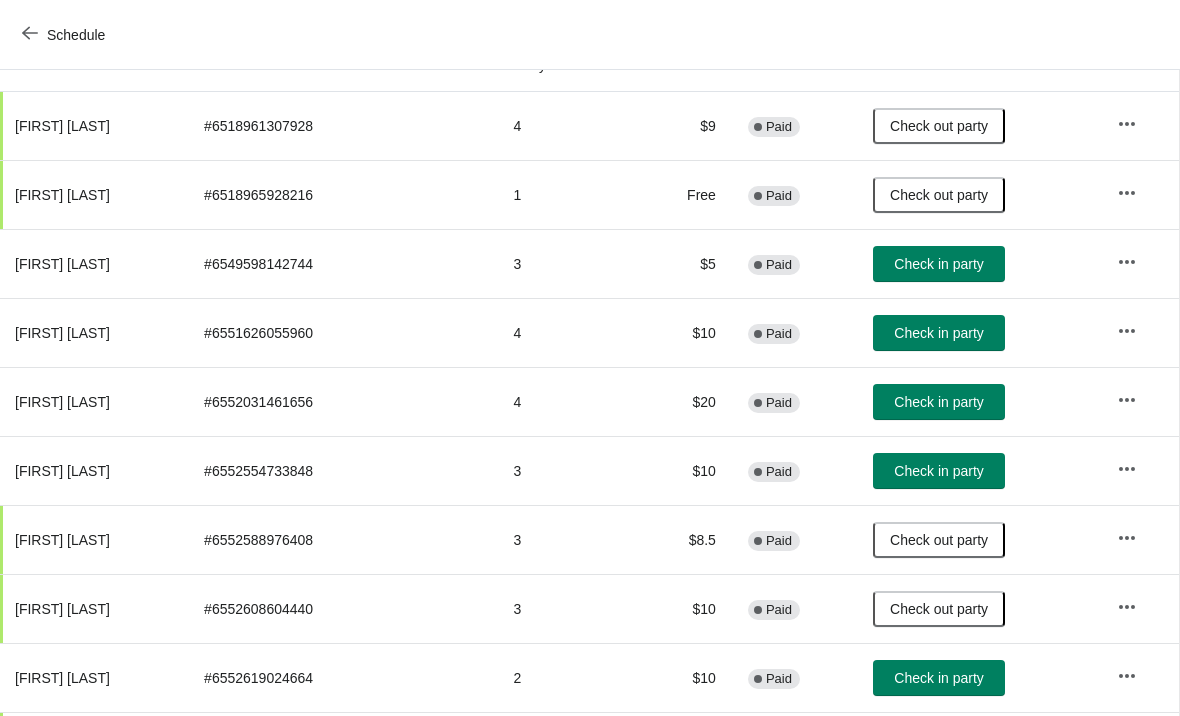 scroll, scrollTop: 242, scrollLeft: 1, axis: both 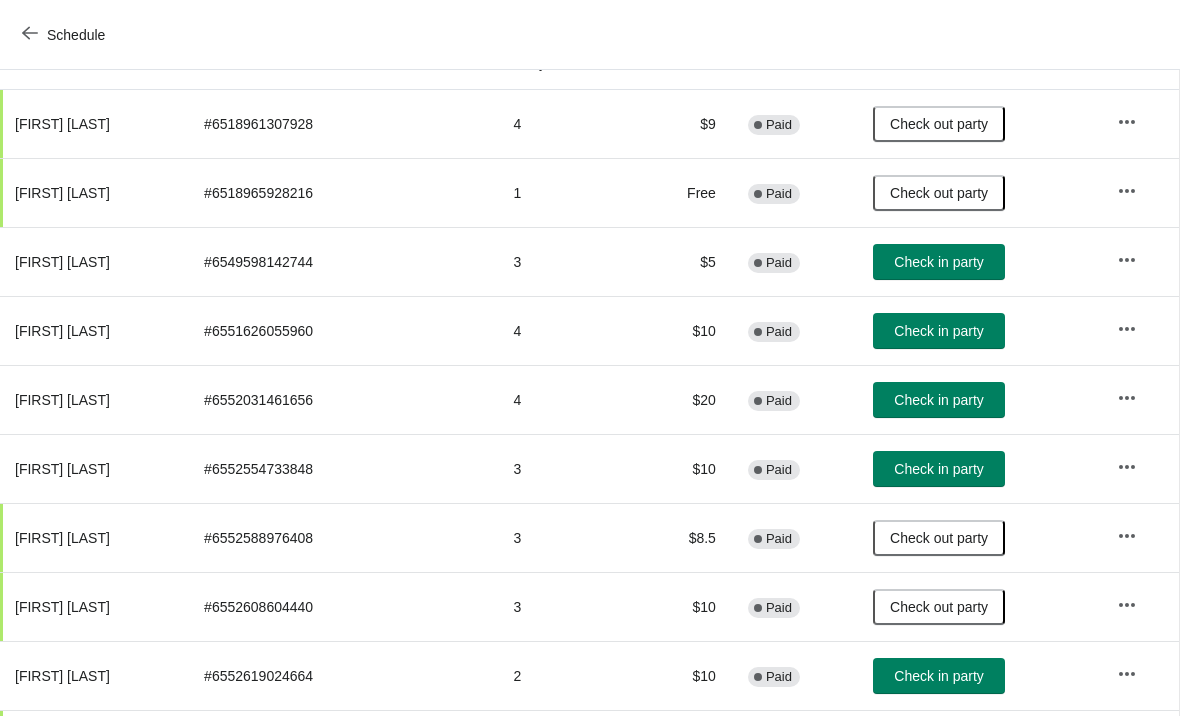 click on "Check in party" at bounding box center [938, 400] 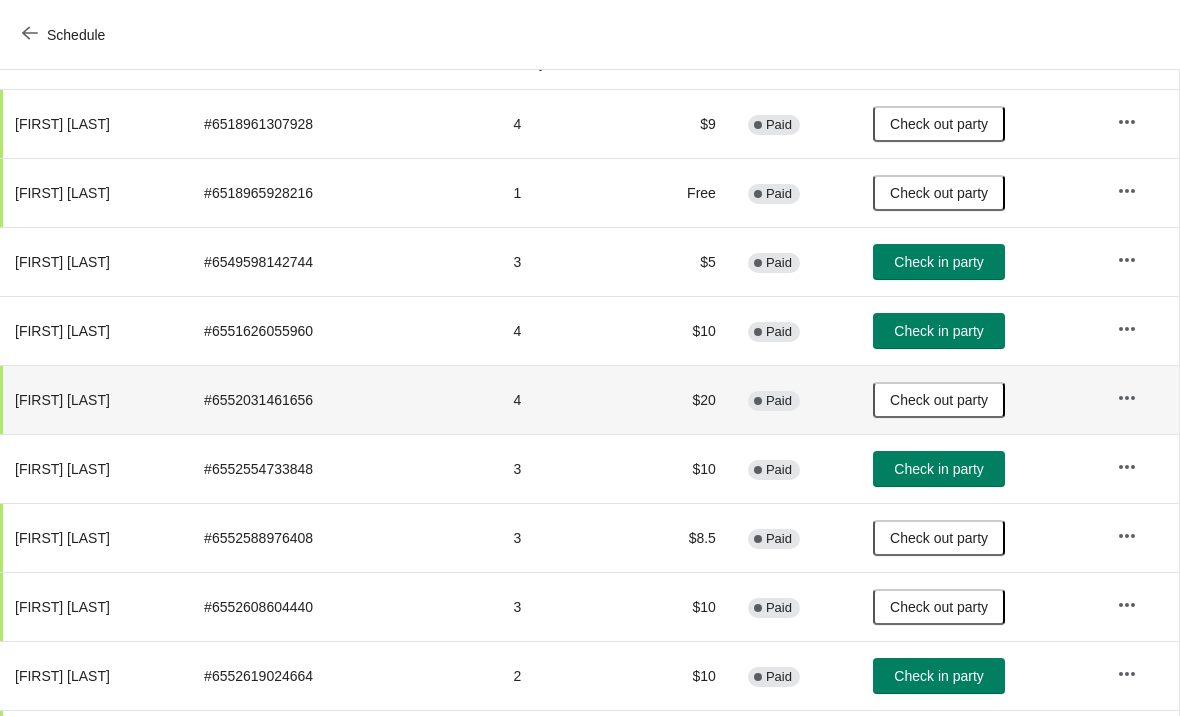 click on "Check in party" at bounding box center [938, 676] 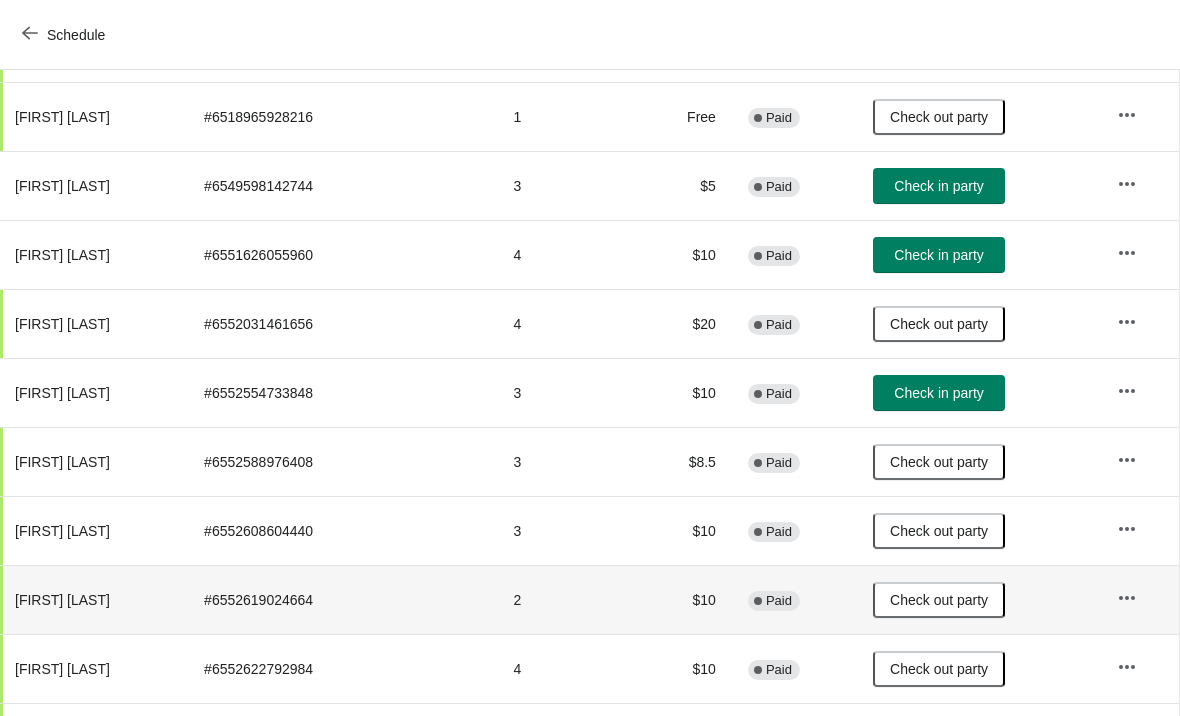 scroll, scrollTop: 319, scrollLeft: 1, axis: both 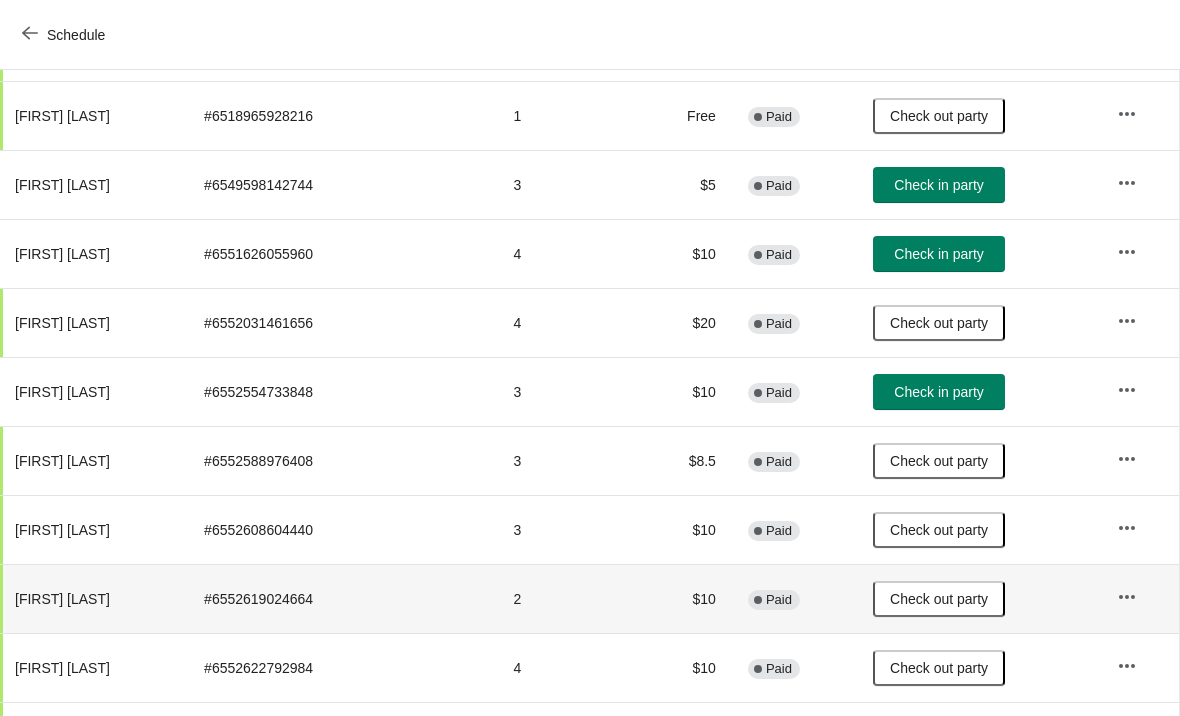 click on "Check in party" at bounding box center (938, 254) 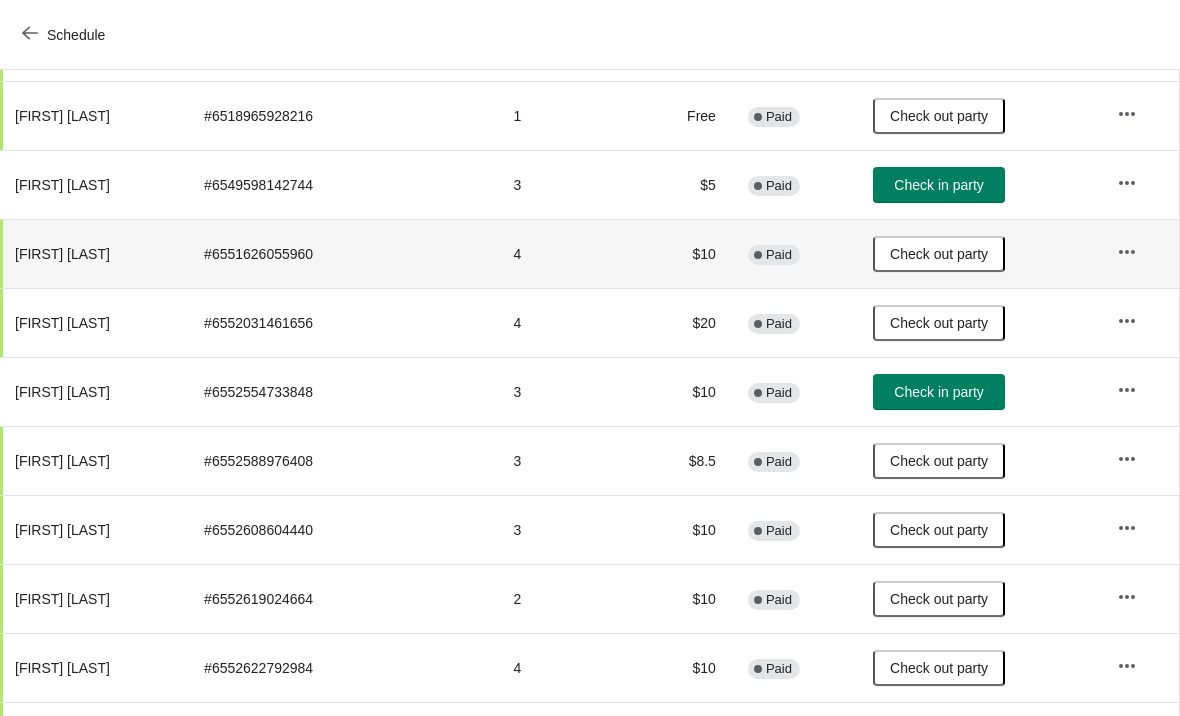 click on "Check in party" at bounding box center (939, 392) 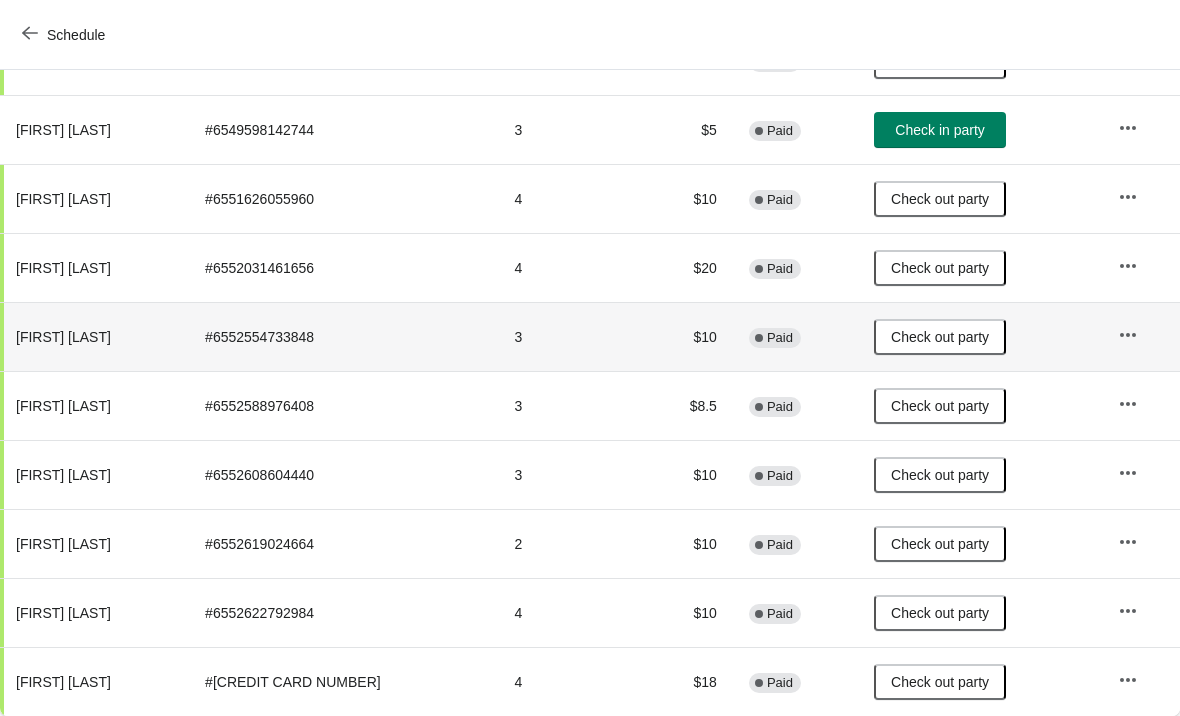 scroll, scrollTop: 374, scrollLeft: 0, axis: vertical 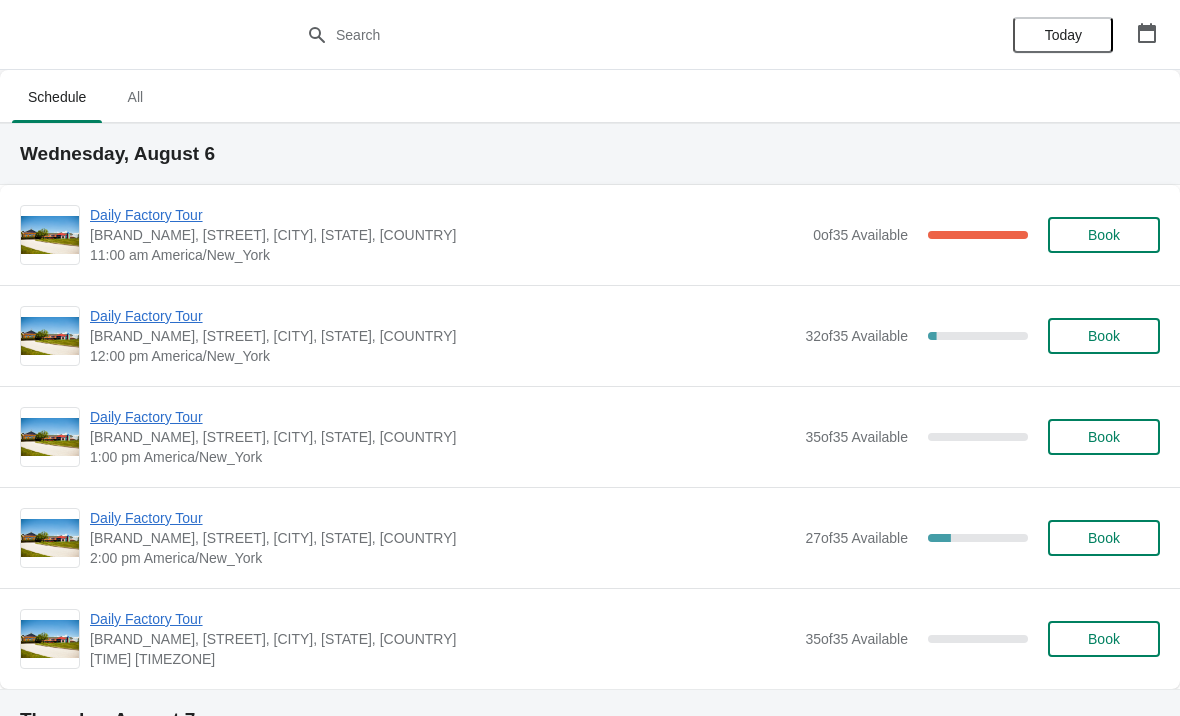 click on "Daily Factory Tour" at bounding box center (442, 316) 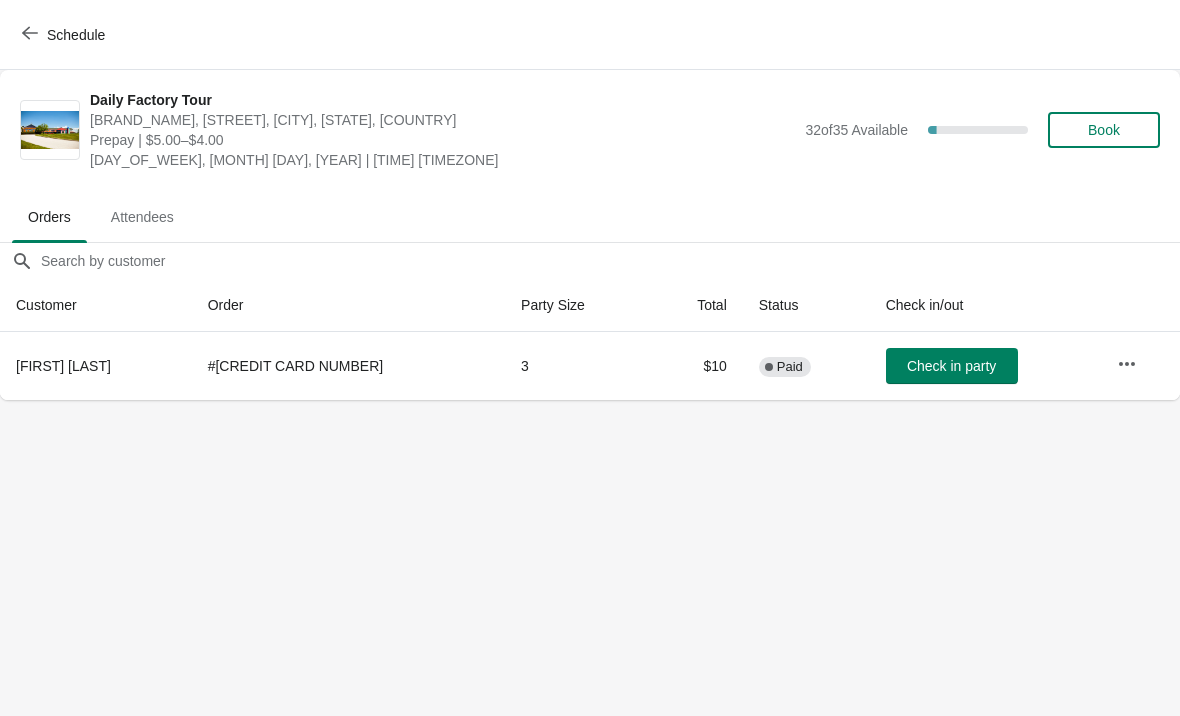 click on "Schedule" at bounding box center (65, 35) 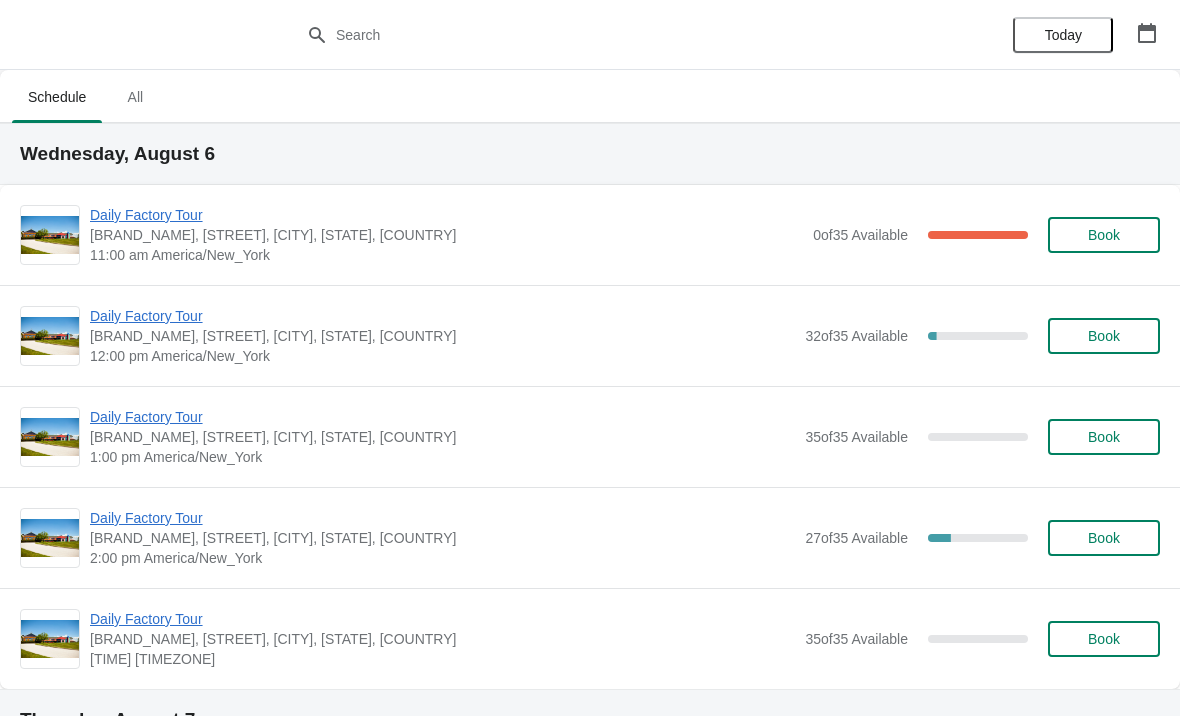 click on "Daily Factory Tour" at bounding box center (442, 316) 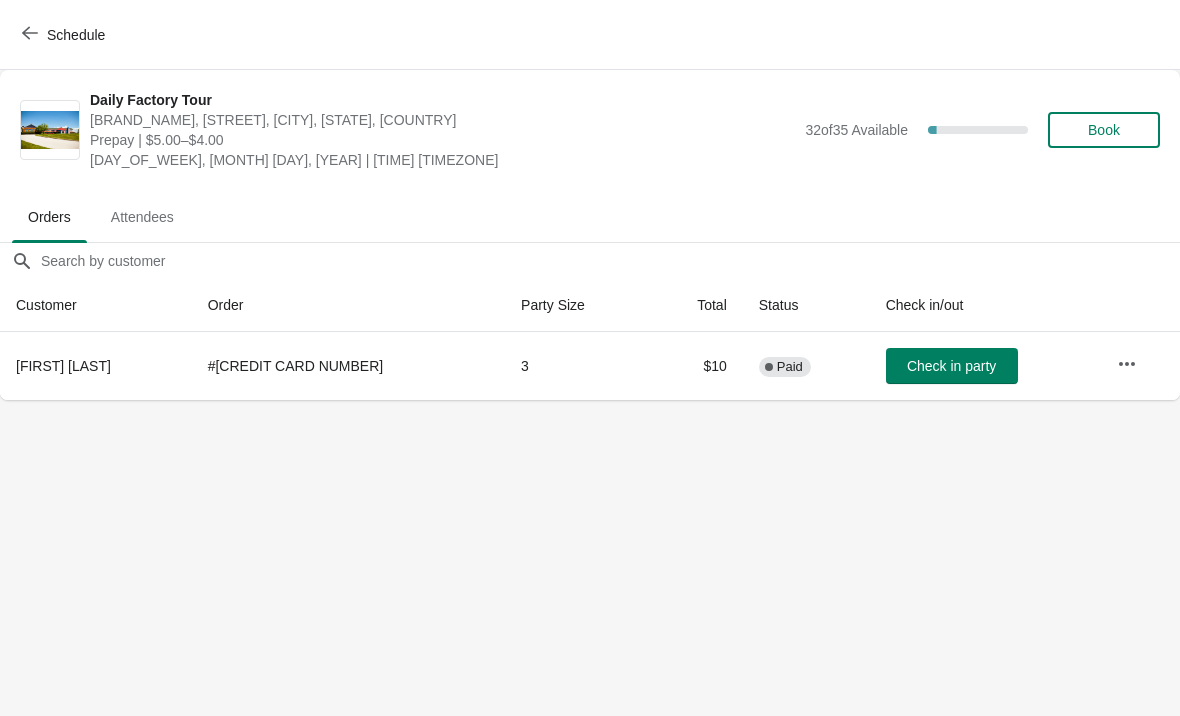 click on "Check in party" at bounding box center (951, 366) 